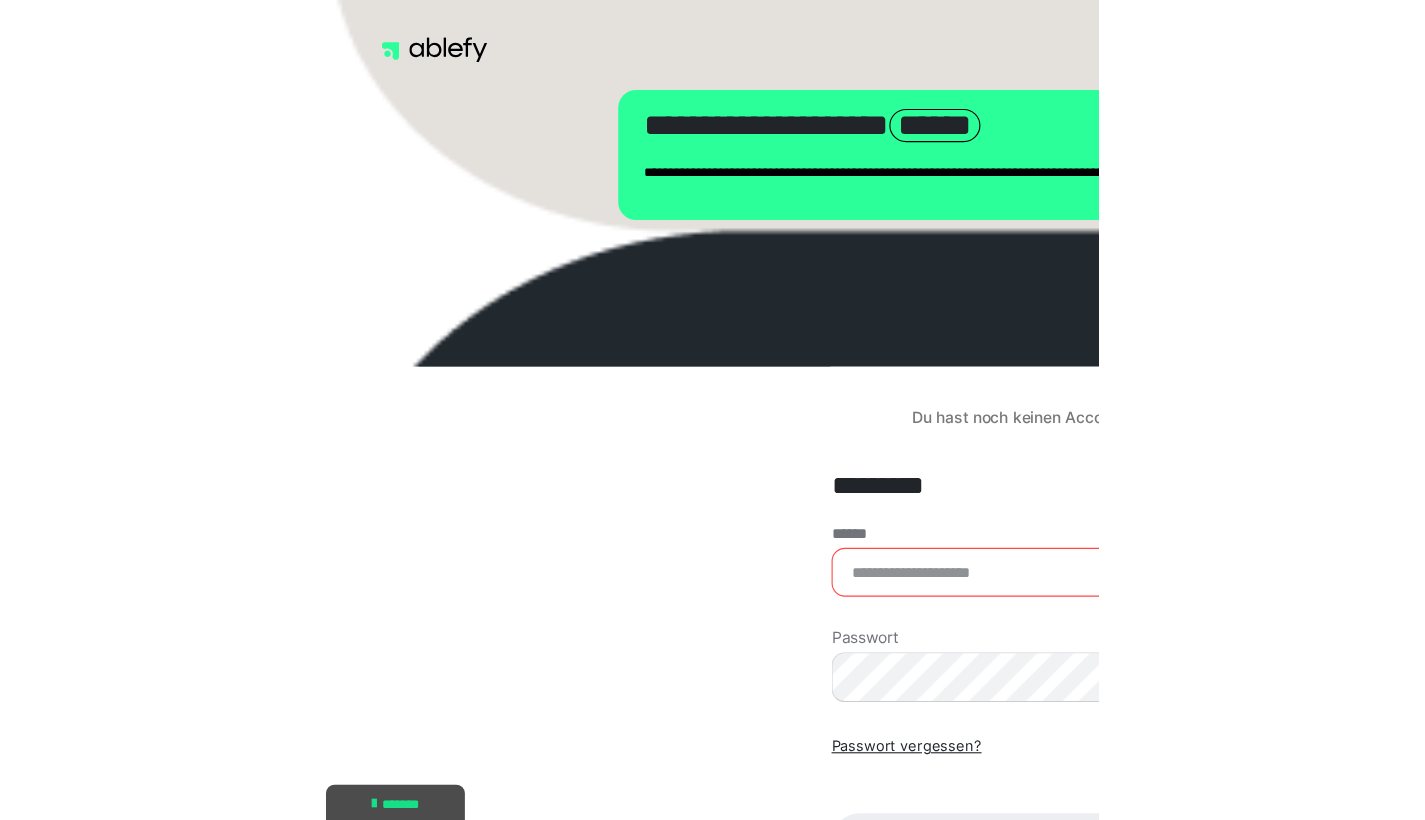 scroll, scrollTop: 0, scrollLeft: 0, axis: both 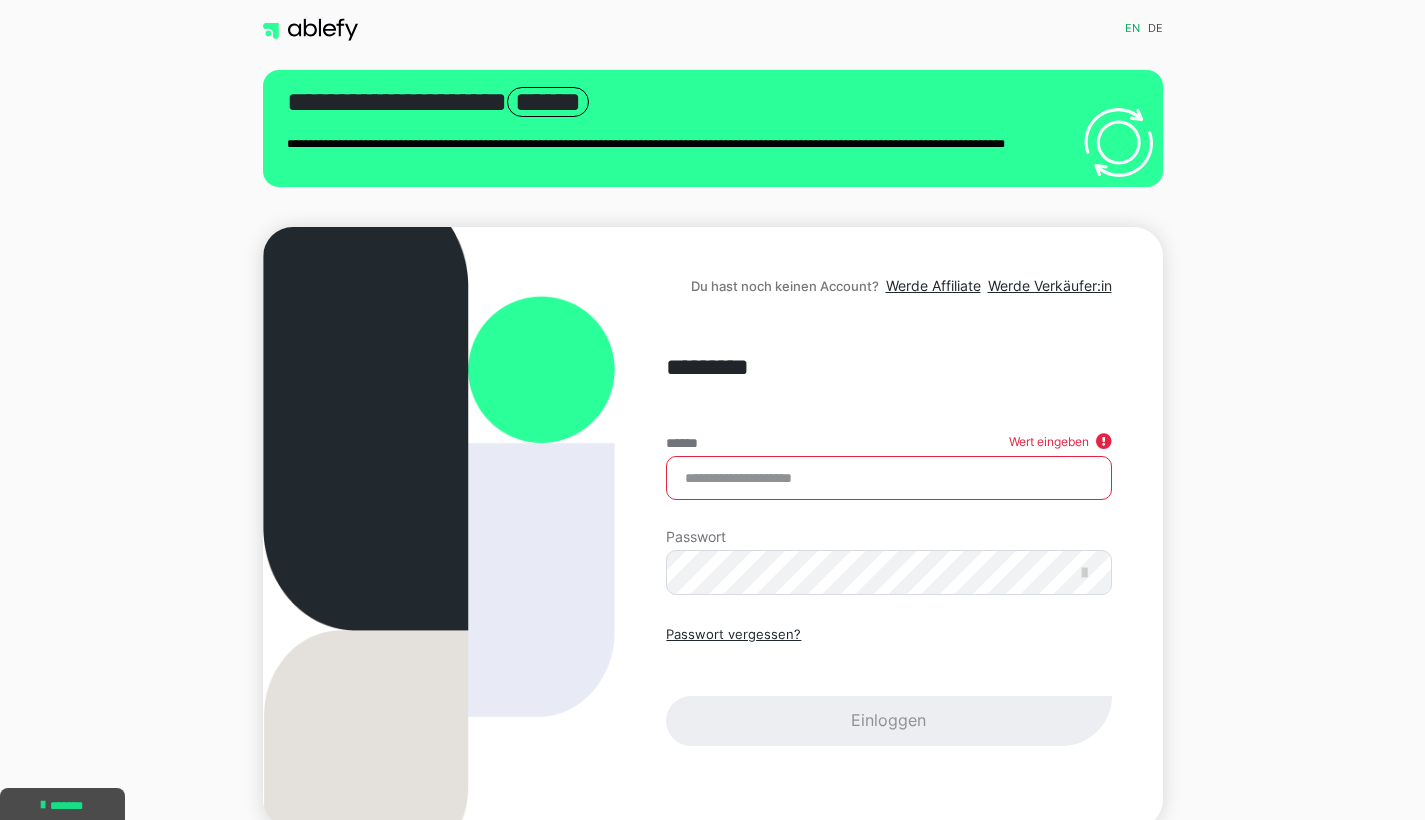 click on "******" at bounding box center [888, 478] 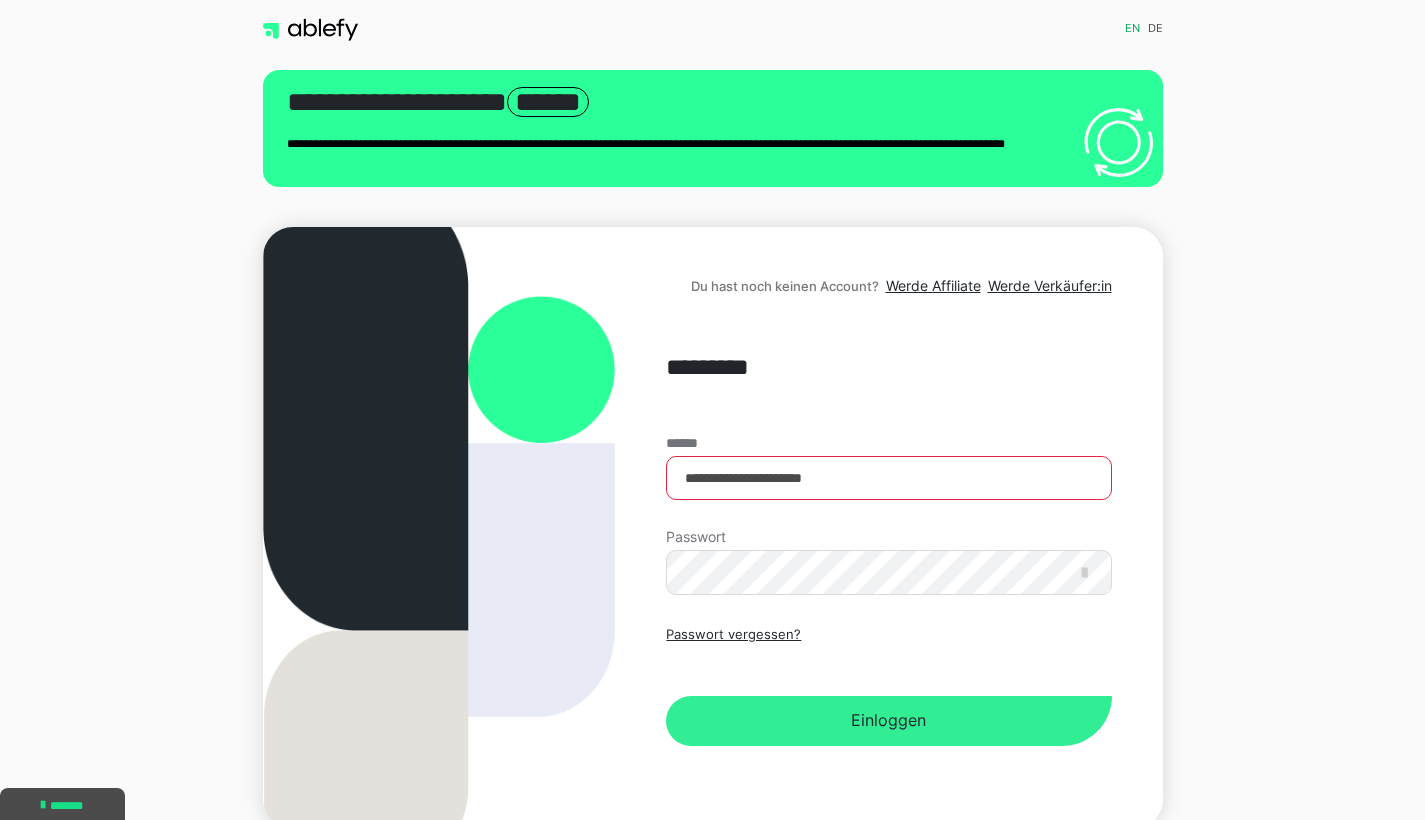 click on "Einloggen" at bounding box center (888, 721) 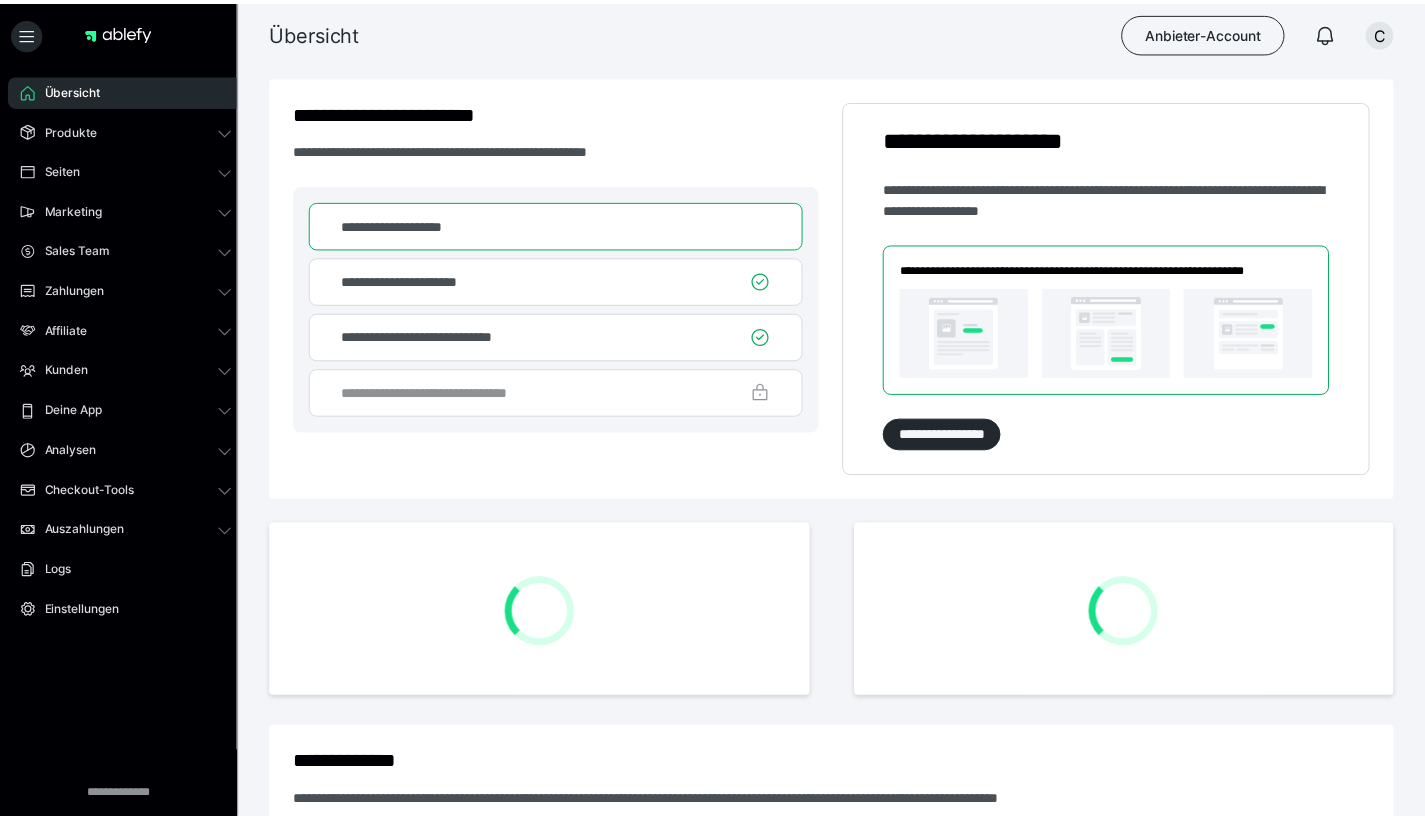 scroll, scrollTop: 0, scrollLeft: 0, axis: both 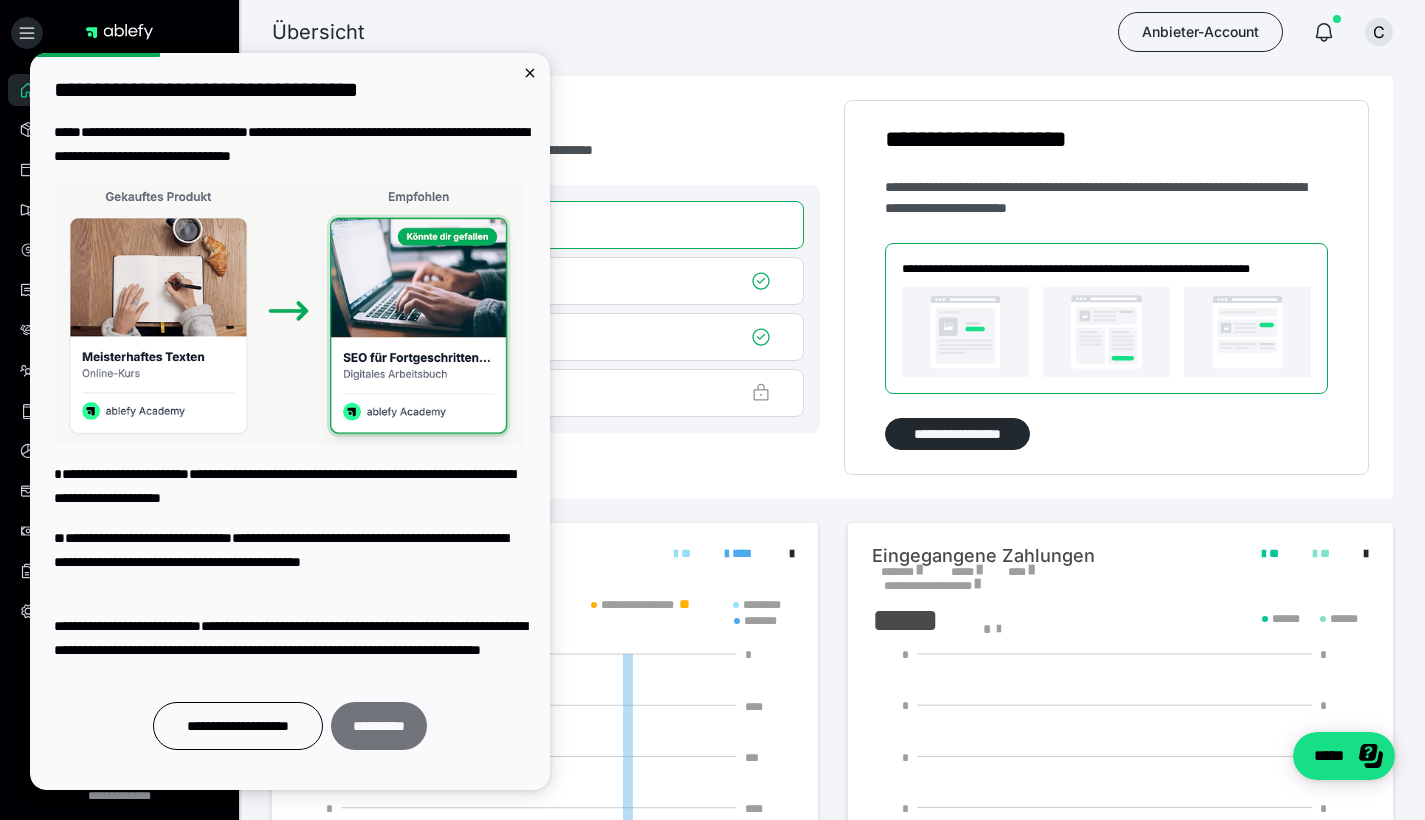 click on "**********" at bounding box center [379, 726] 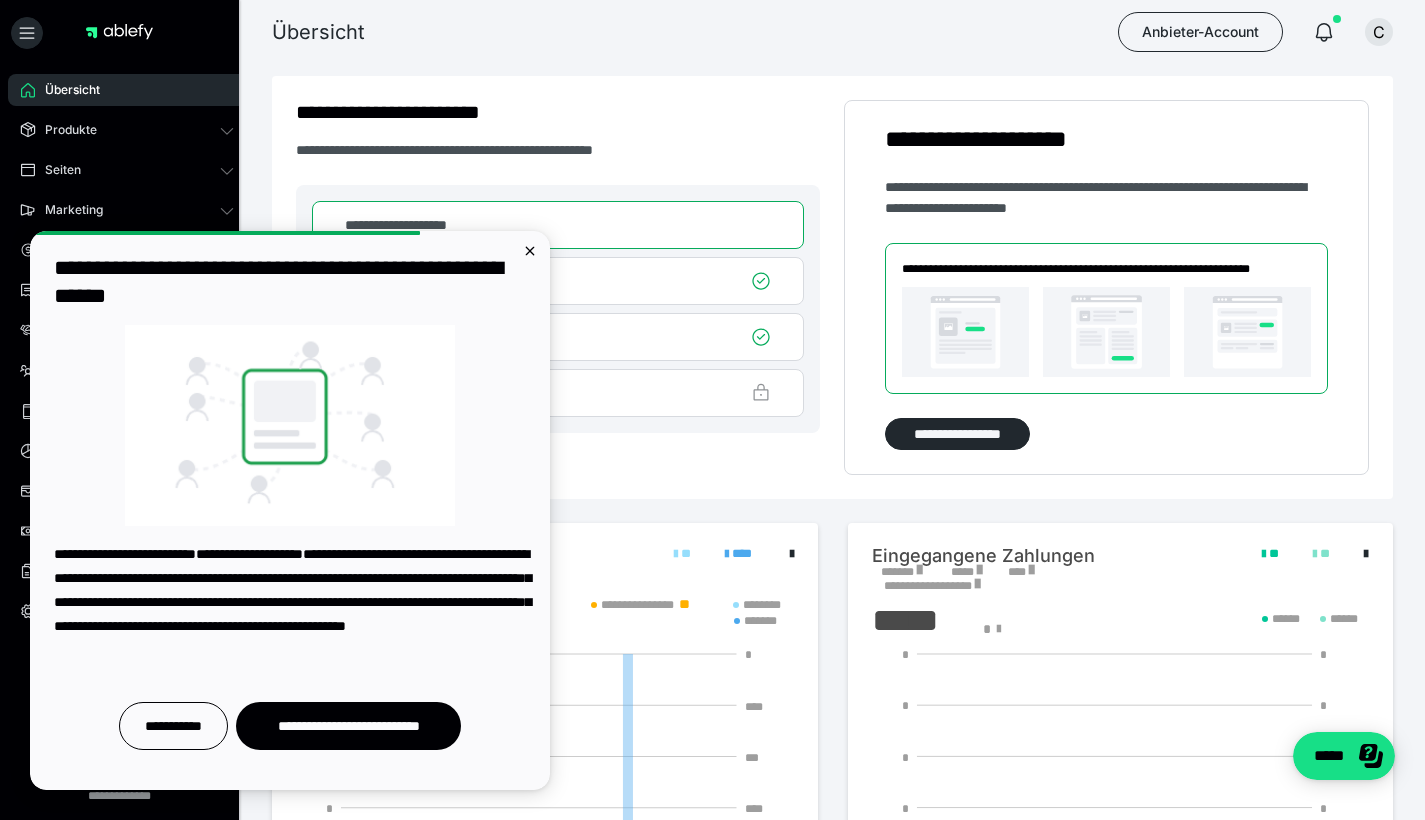 click on "**********" at bounding box center (290, 510) 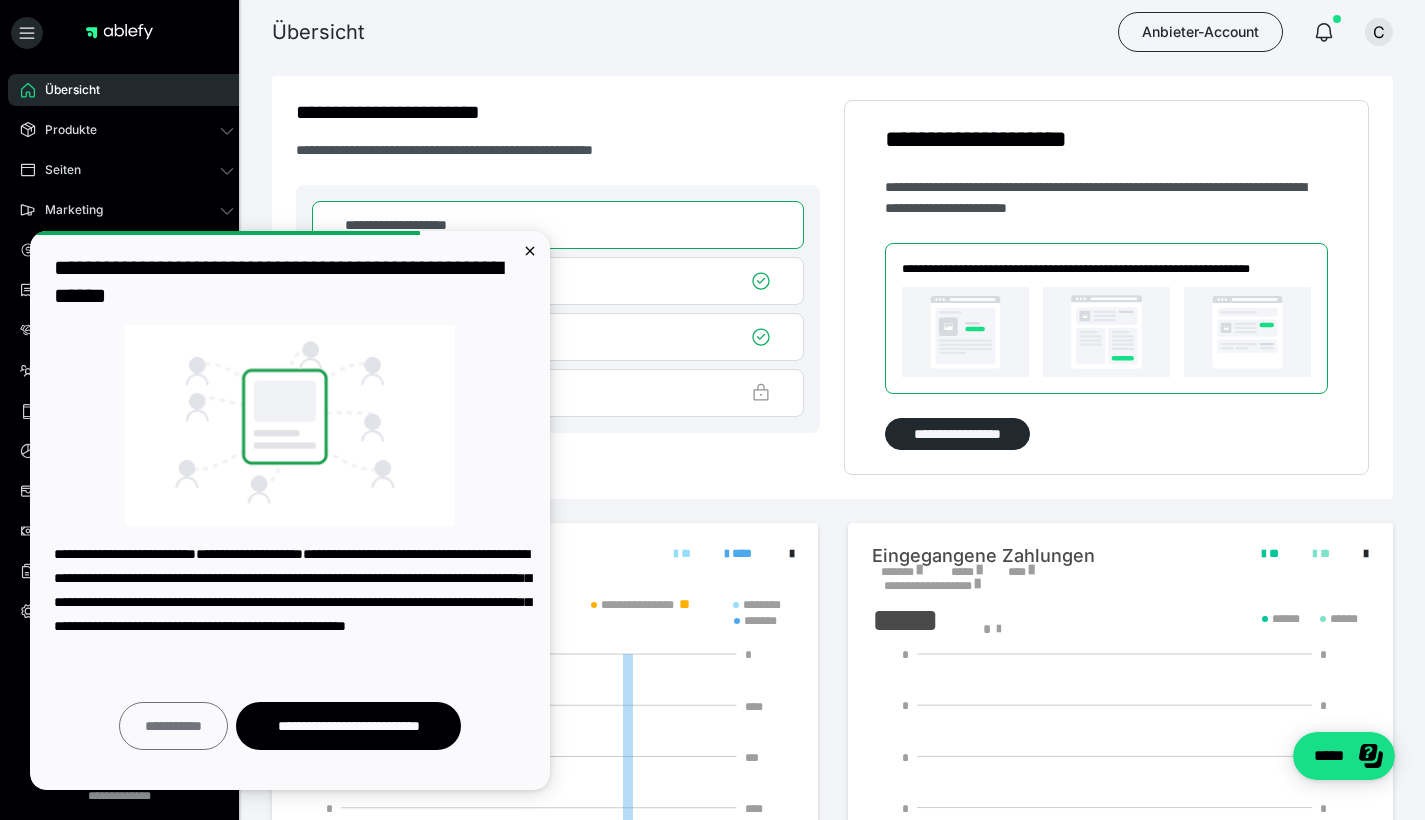 click on "**********" at bounding box center [173, 726] 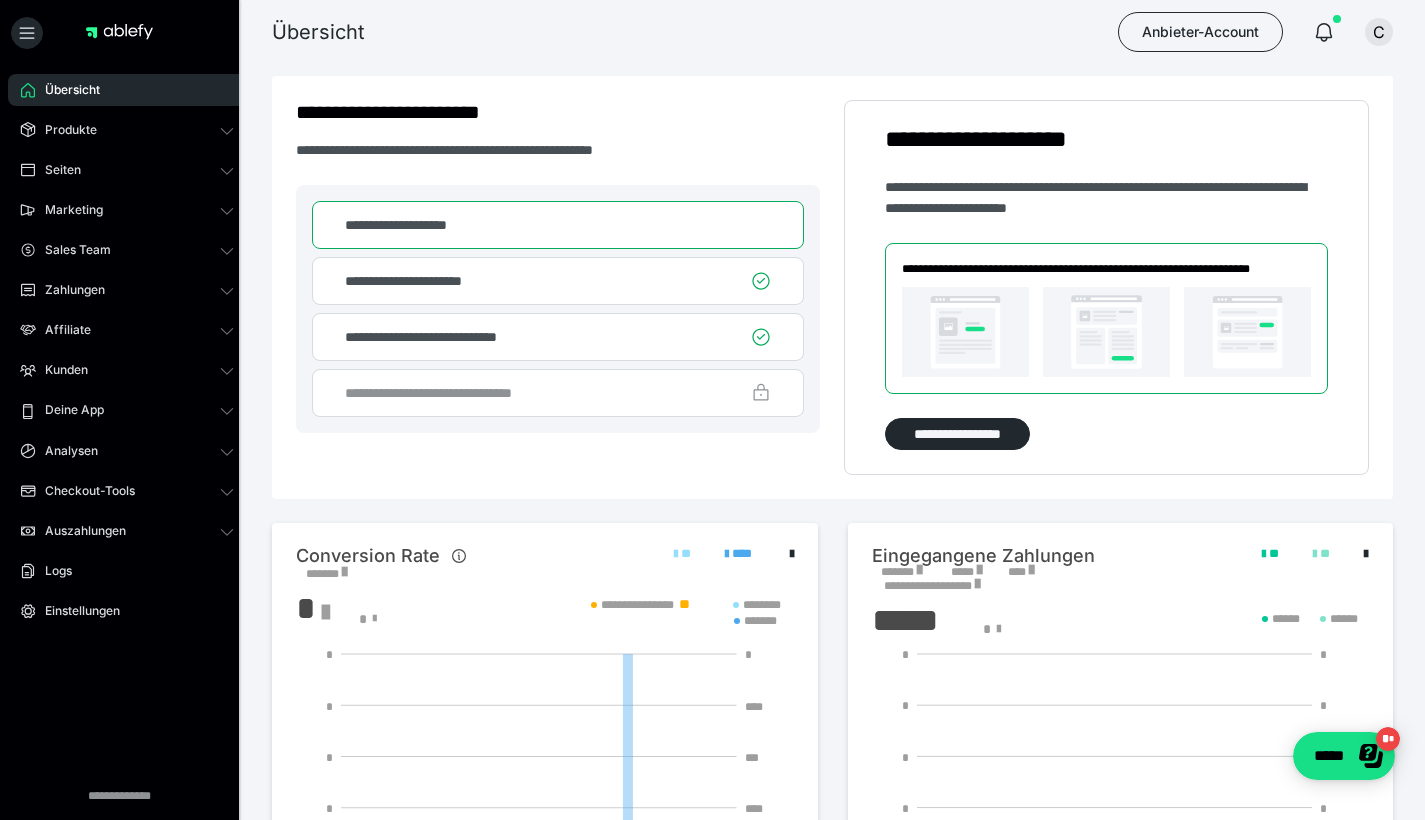 scroll, scrollTop: 0, scrollLeft: 0, axis: both 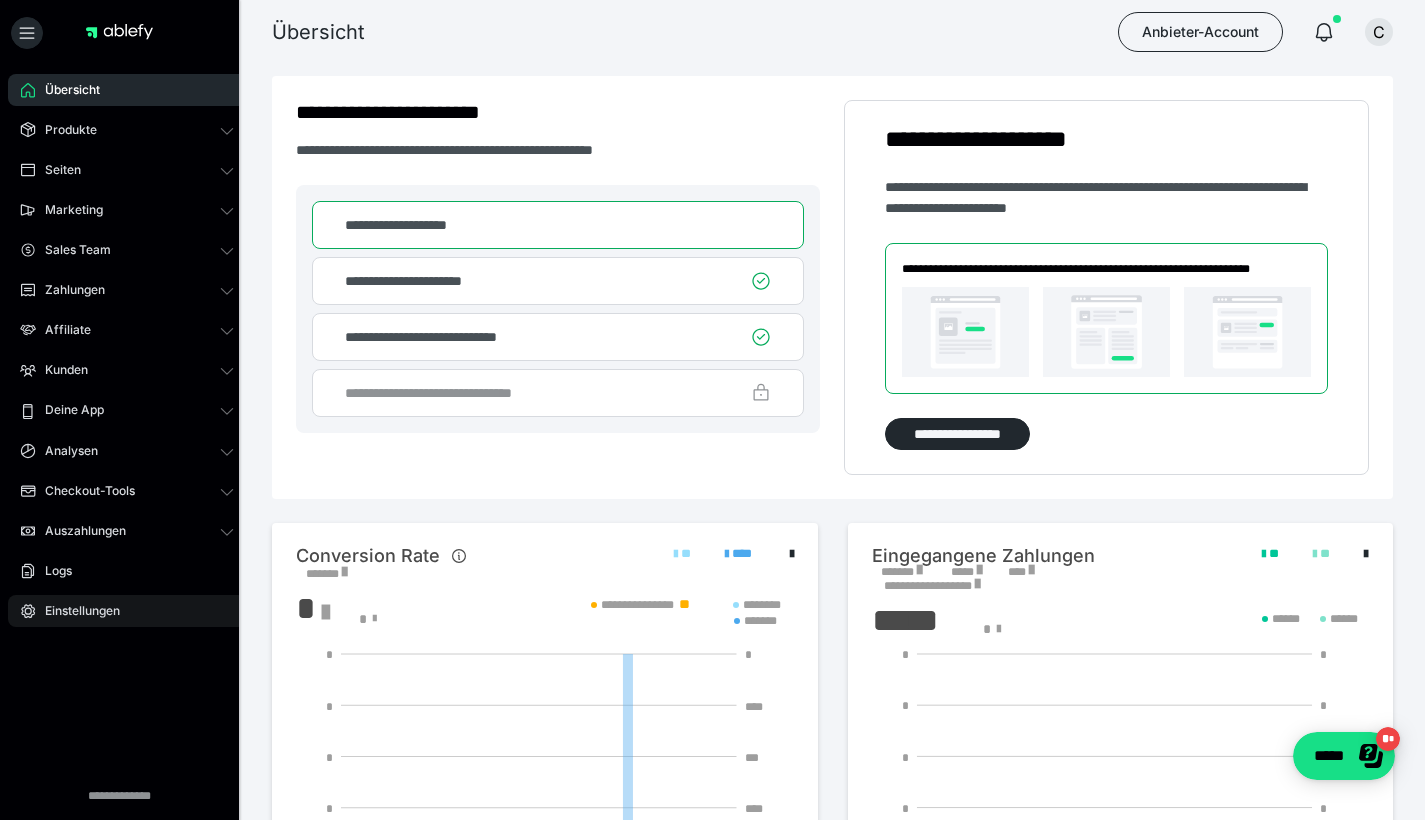 click on "Einstellungen" at bounding box center [127, 611] 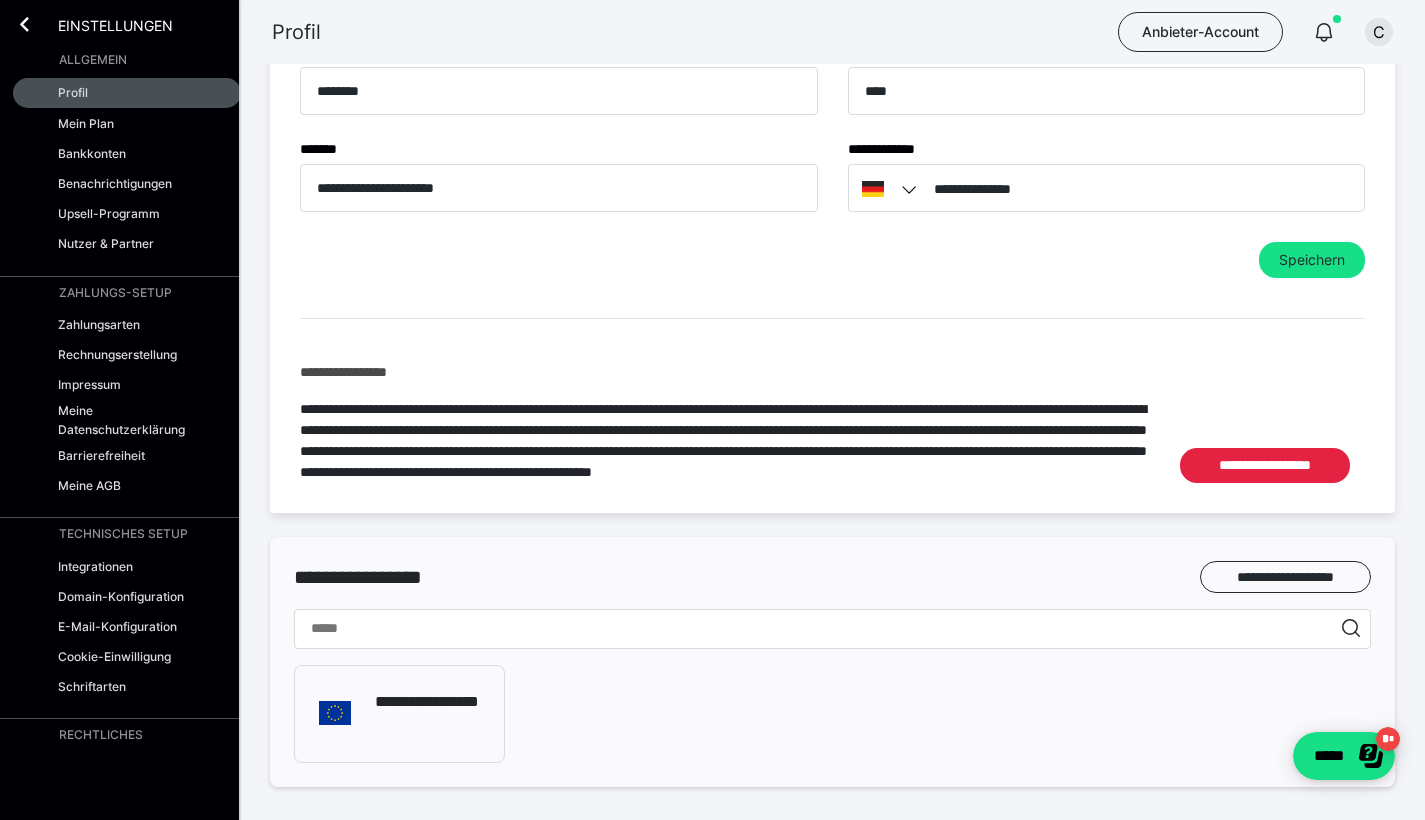 scroll, scrollTop: 883, scrollLeft: 0, axis: vertical 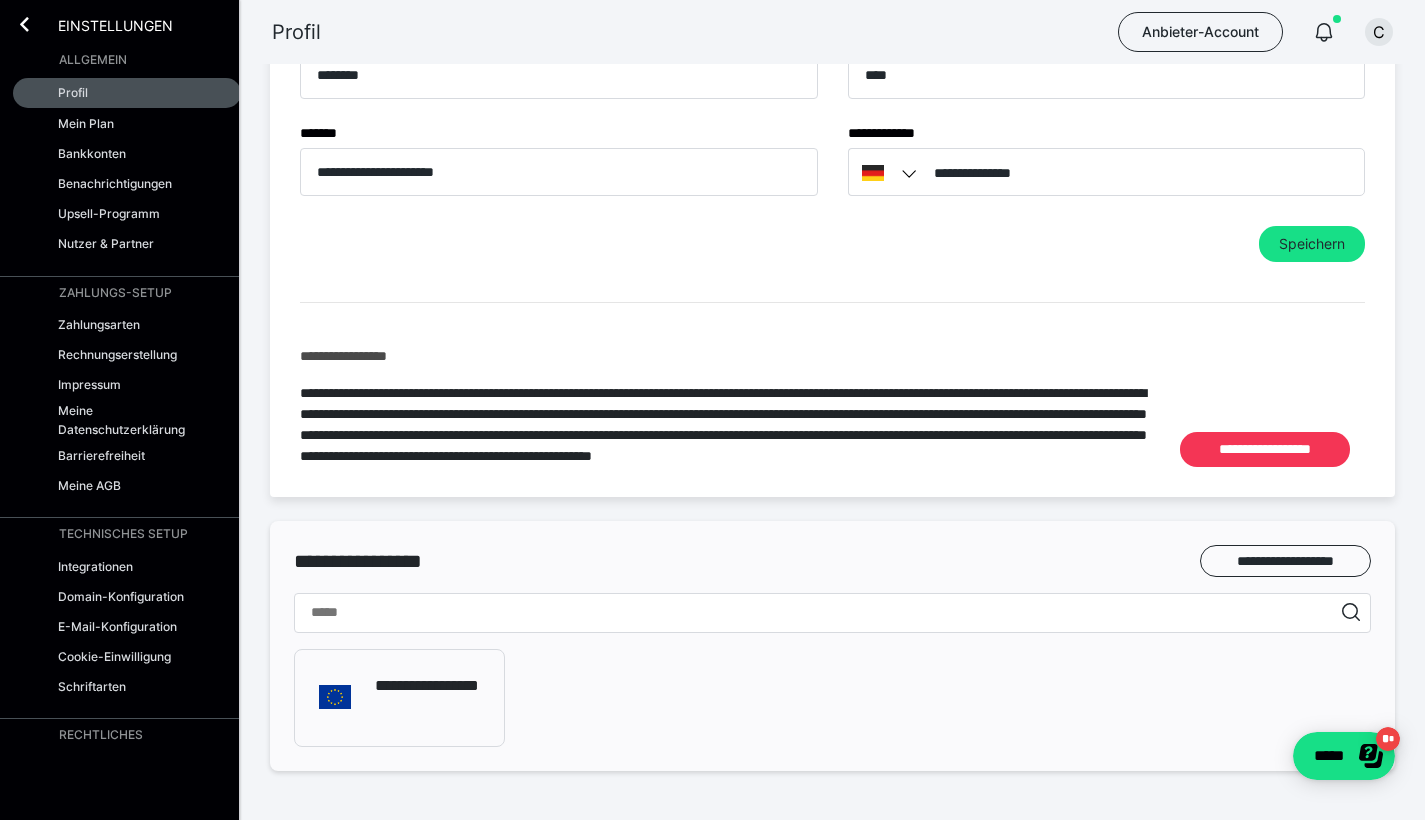 click on "**********" at bounding box center (1265, 449) 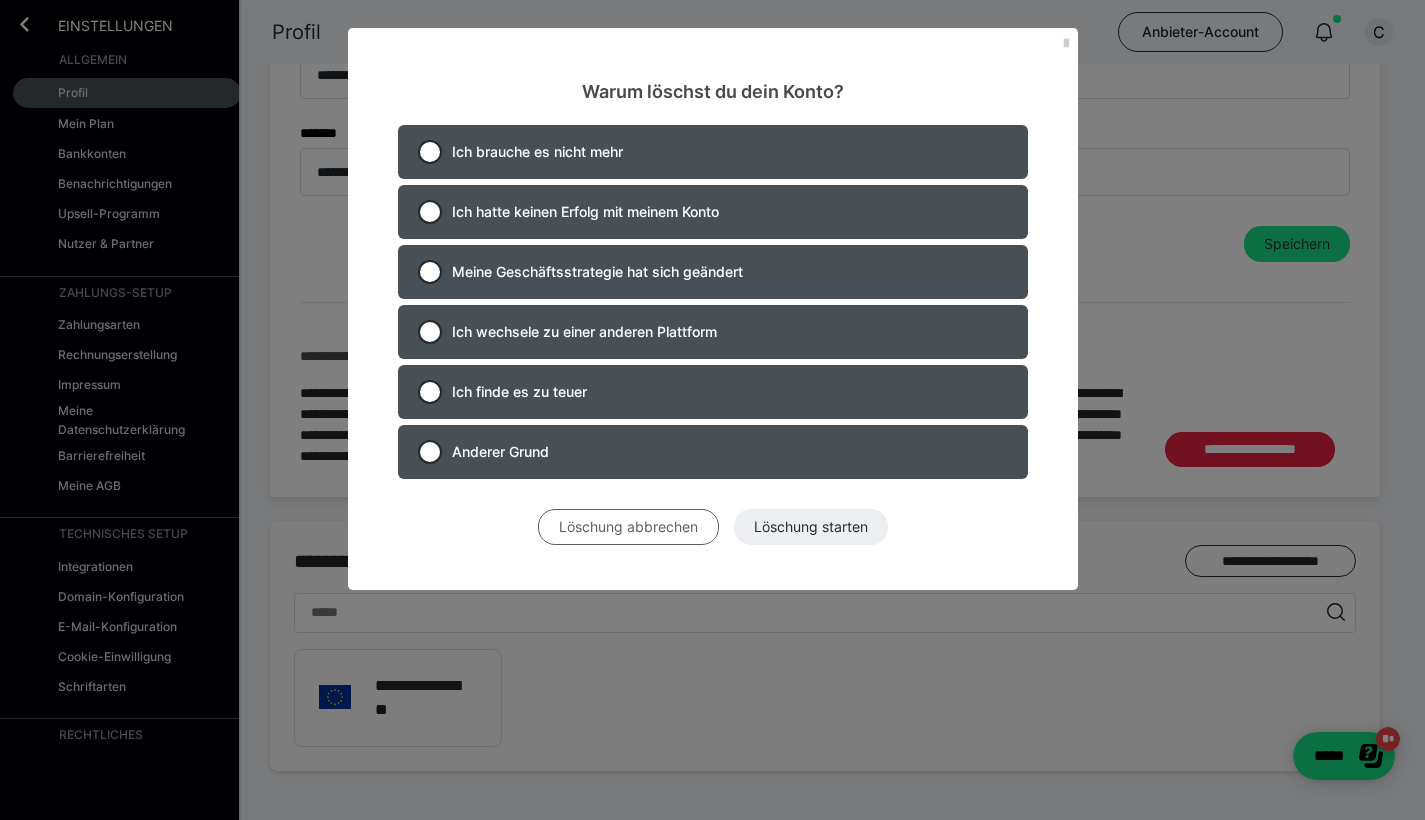 click on "Löschung abbrechen" at bounding box center [628, 527] 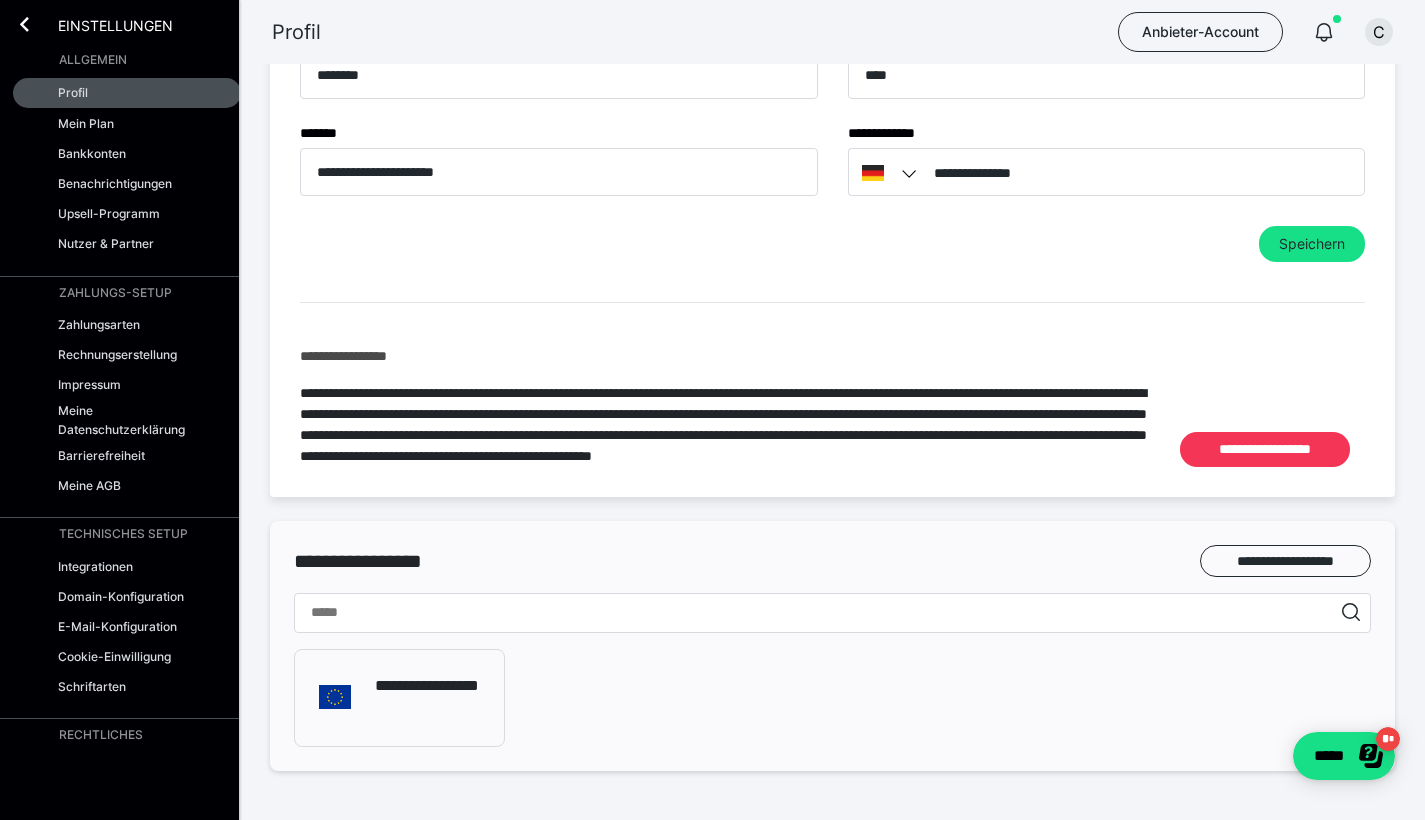 click on "**********" at bounding box center (1265, 449) 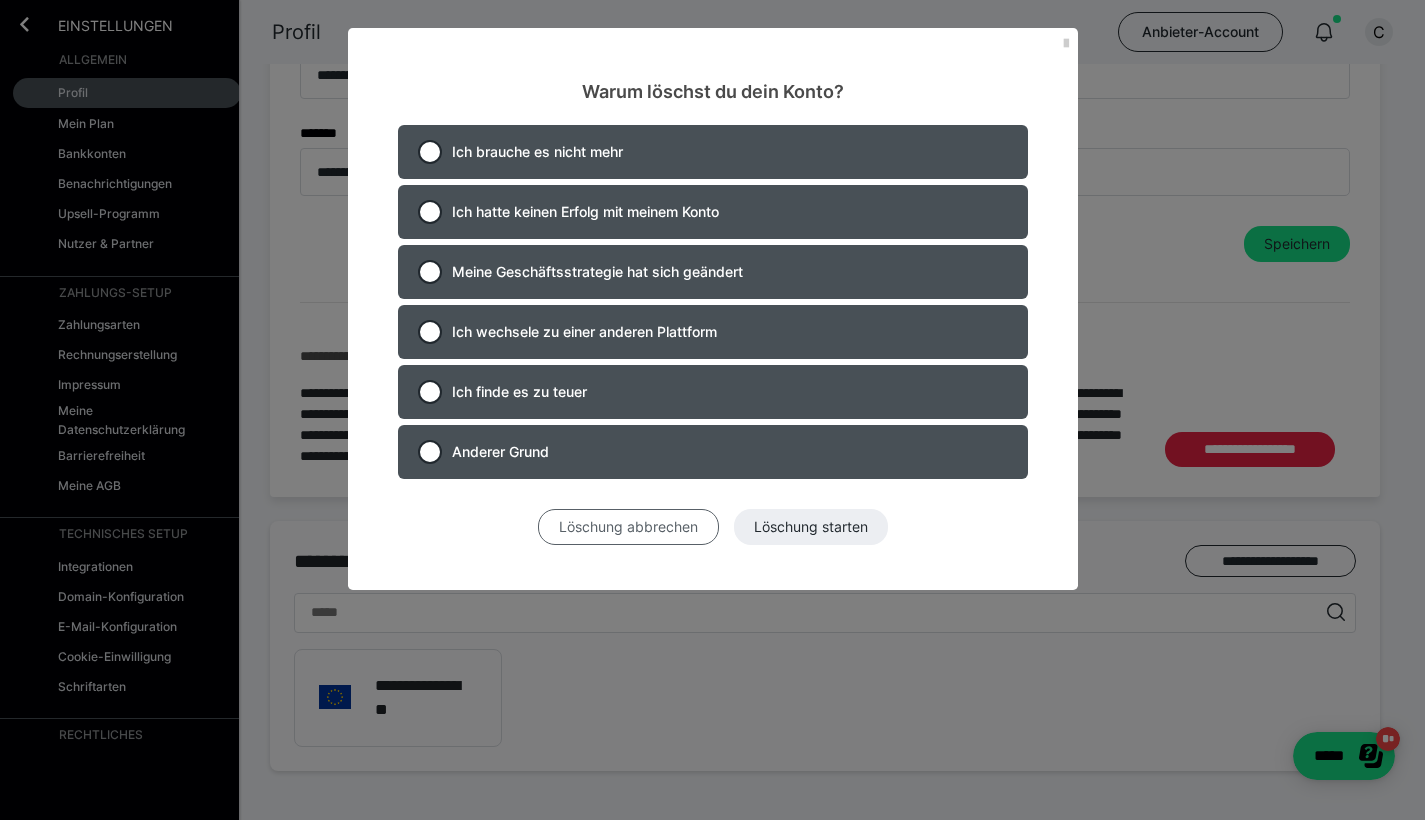 click on "Löschung abbrechen" at bounding box center (628, 527) 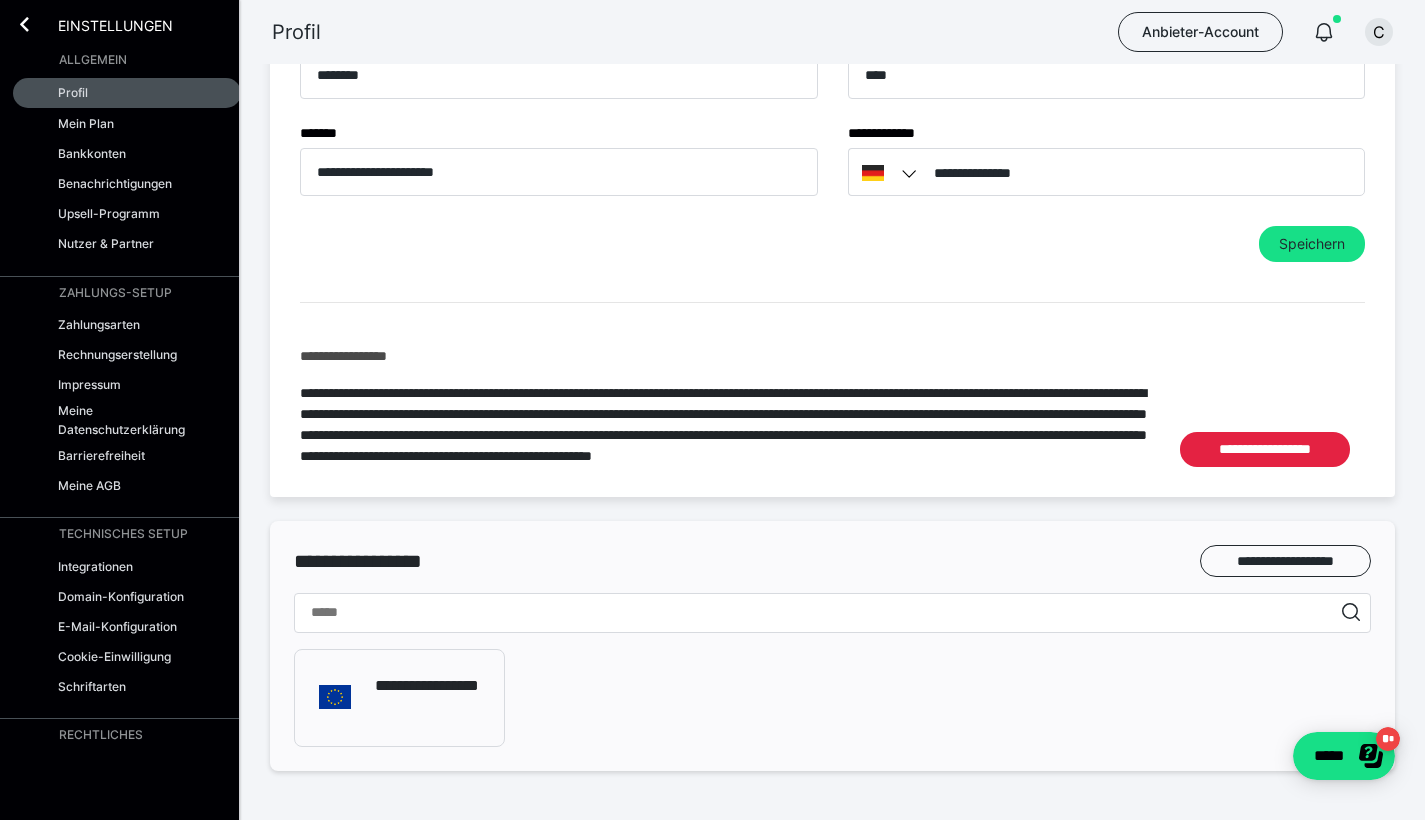 click on "**********" at bounding box center (723, 424) 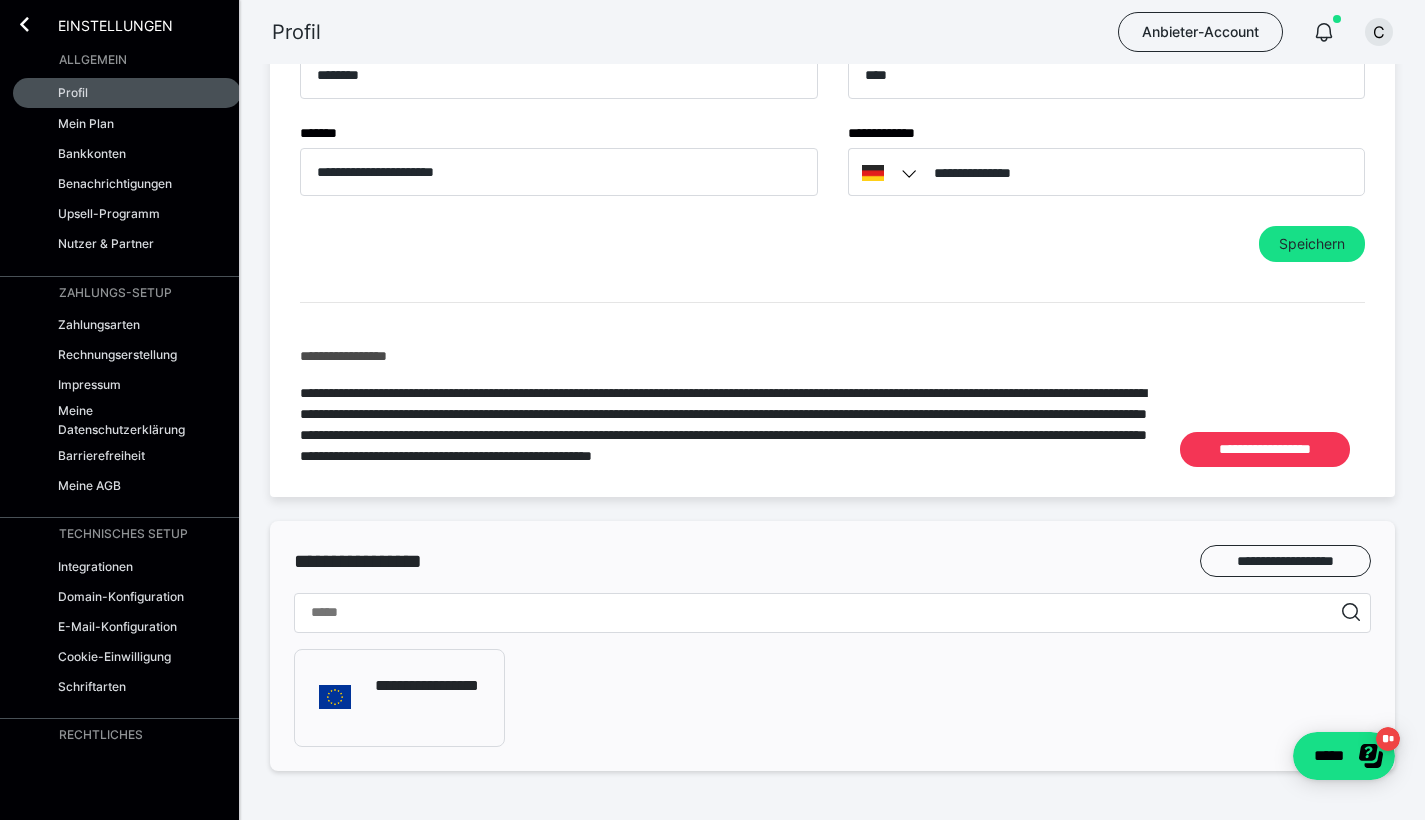 click on "**********" at bounding box center [1265, 449] 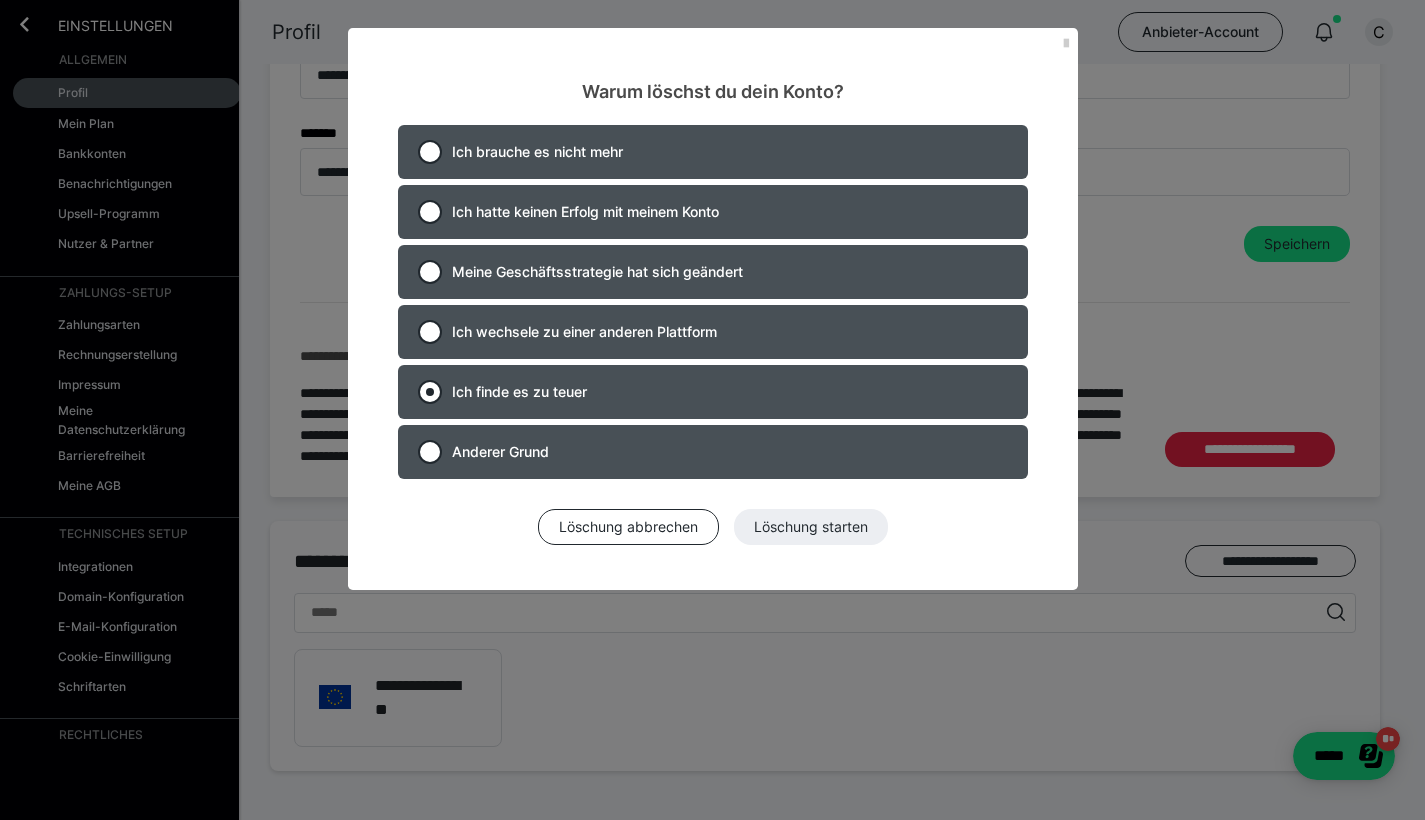 click on "Ich finde es zu teuer" at bounding box center [519, 391] 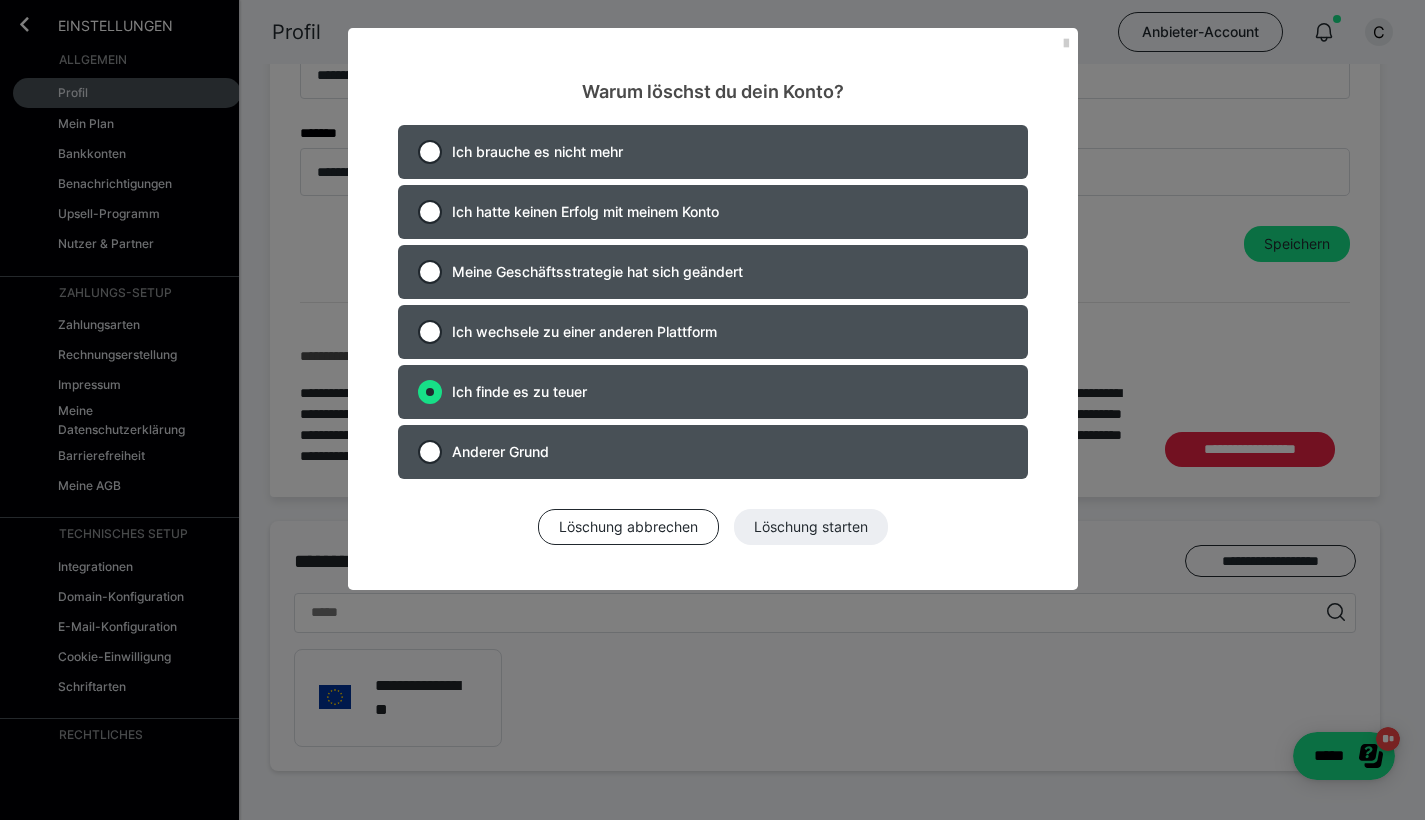 radio on "true" 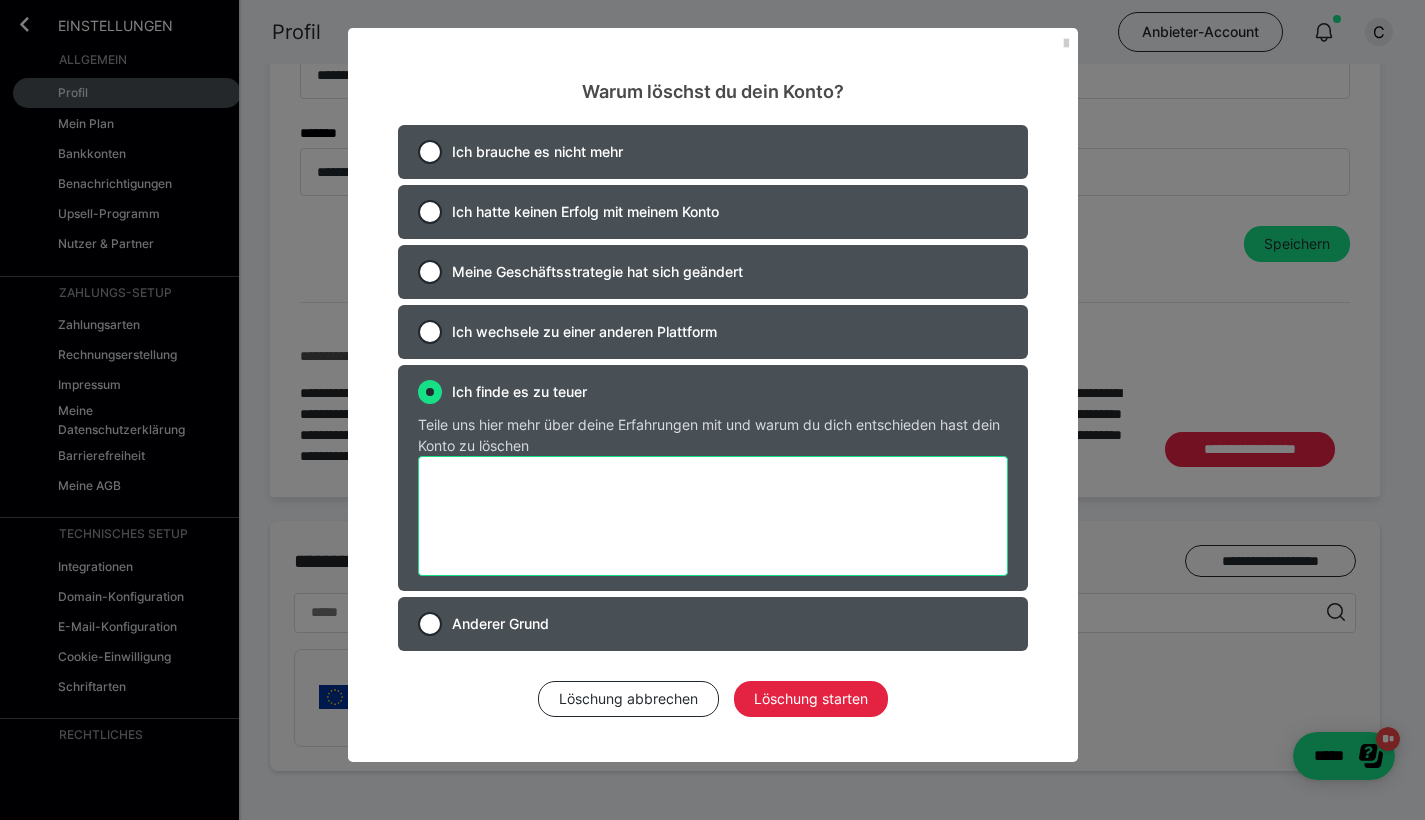 click at bounding box center [713, 516] 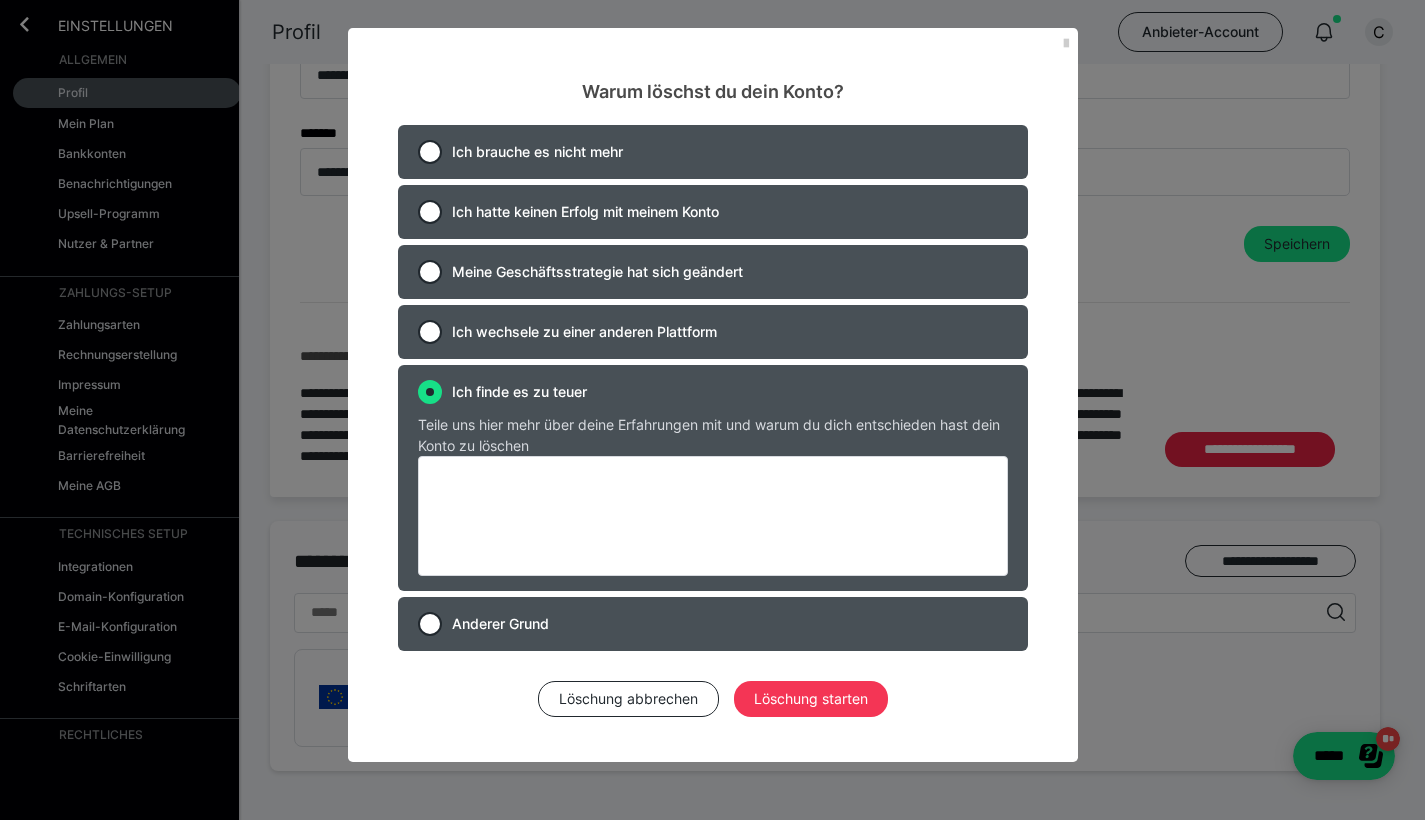 click on "Löschung starten" at bounding box center (811, 699) 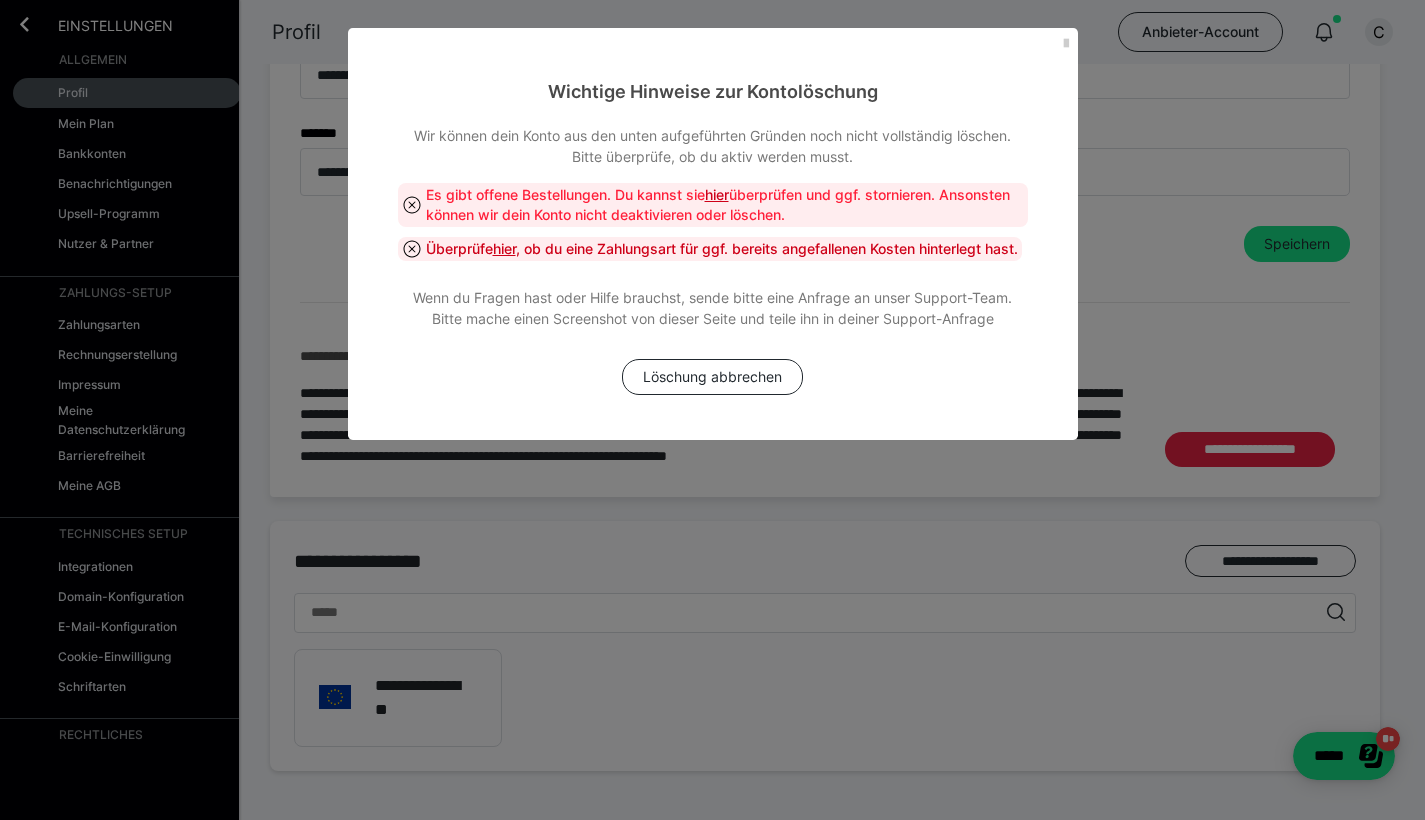 click on "hier" at bounding box center (717, 194) 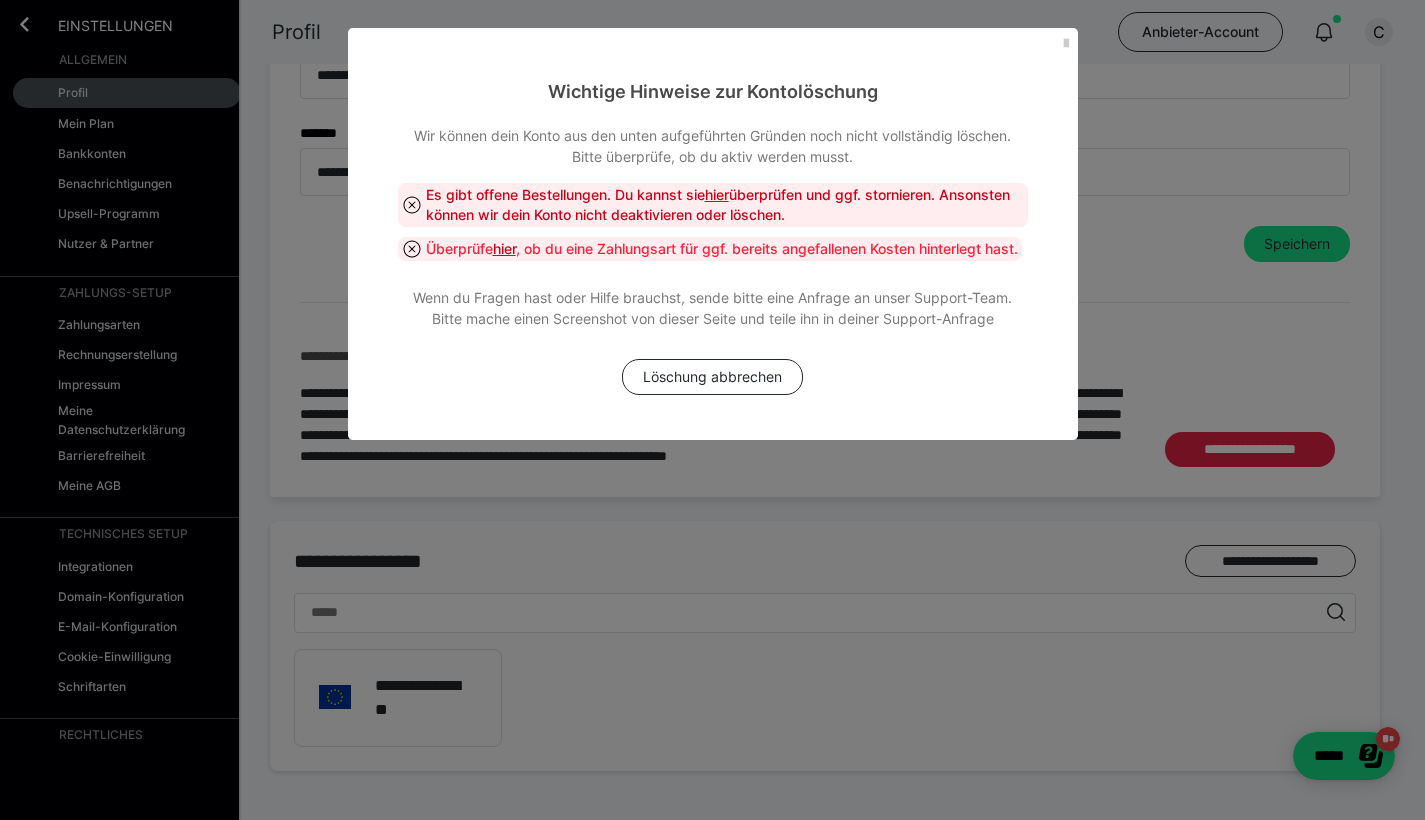 click on "hier" at bounding box center [504, 248] 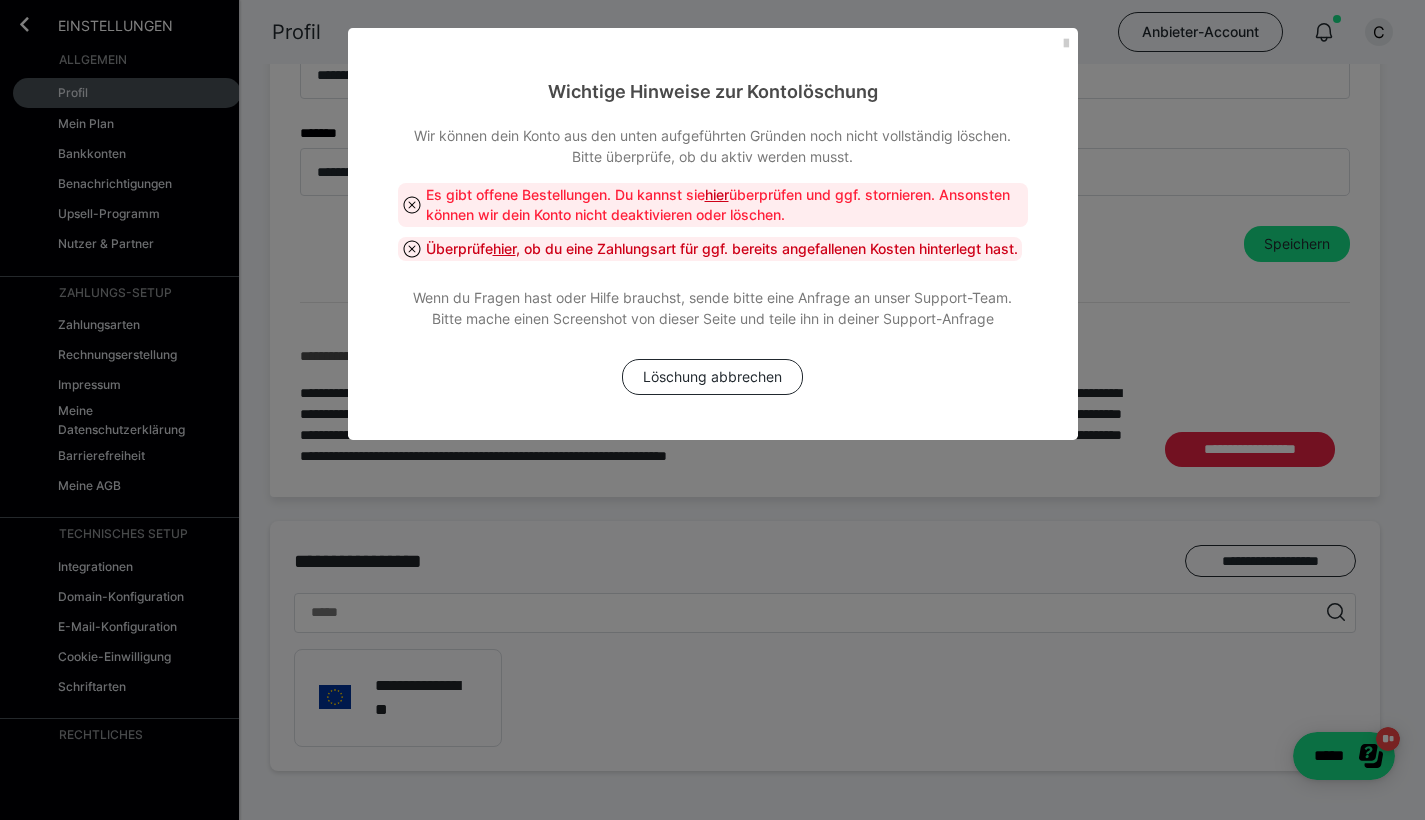 click on "hier" at bounding box center (717, 194) 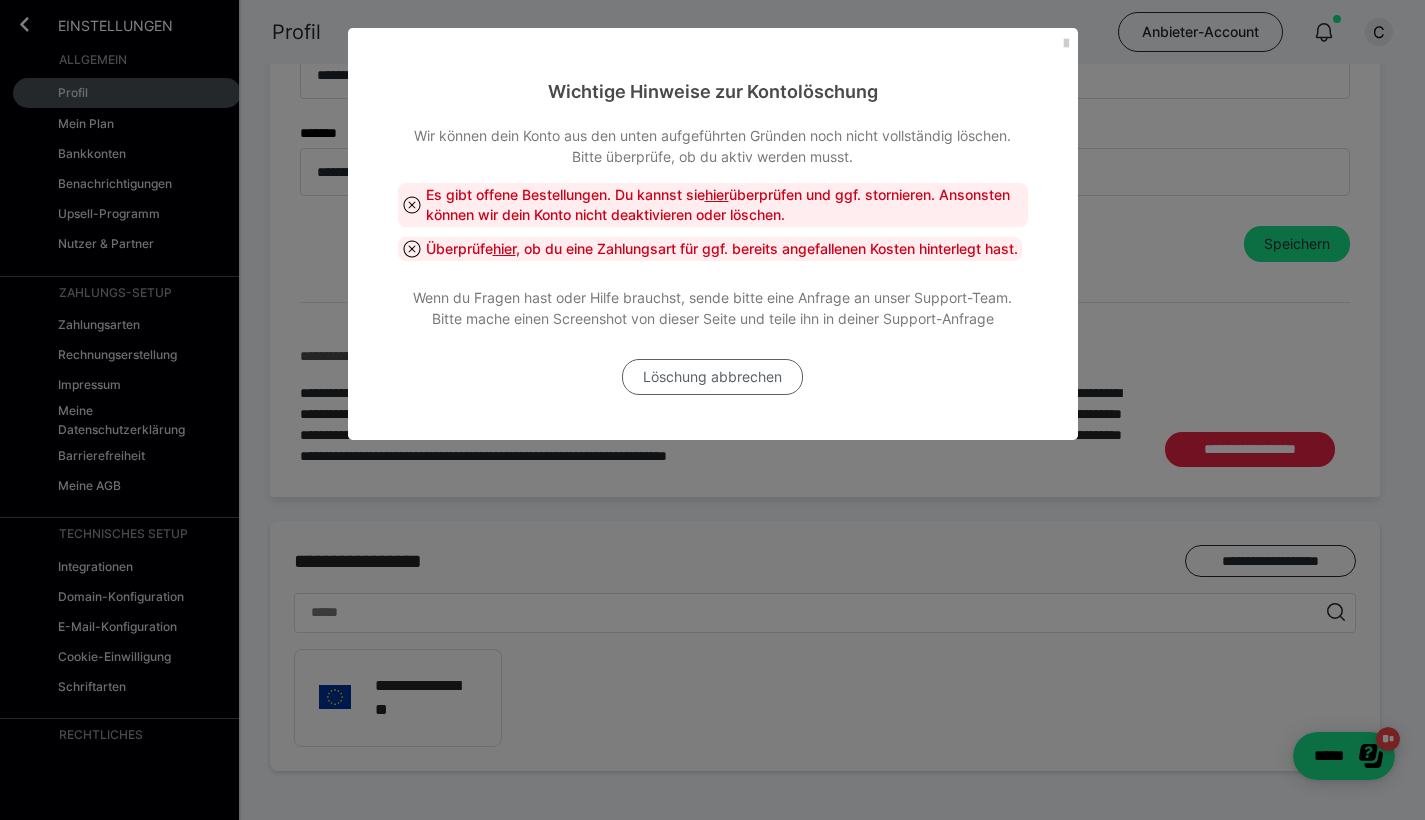 click on "Löschung abbrechen" at bounding box center [712, 377] 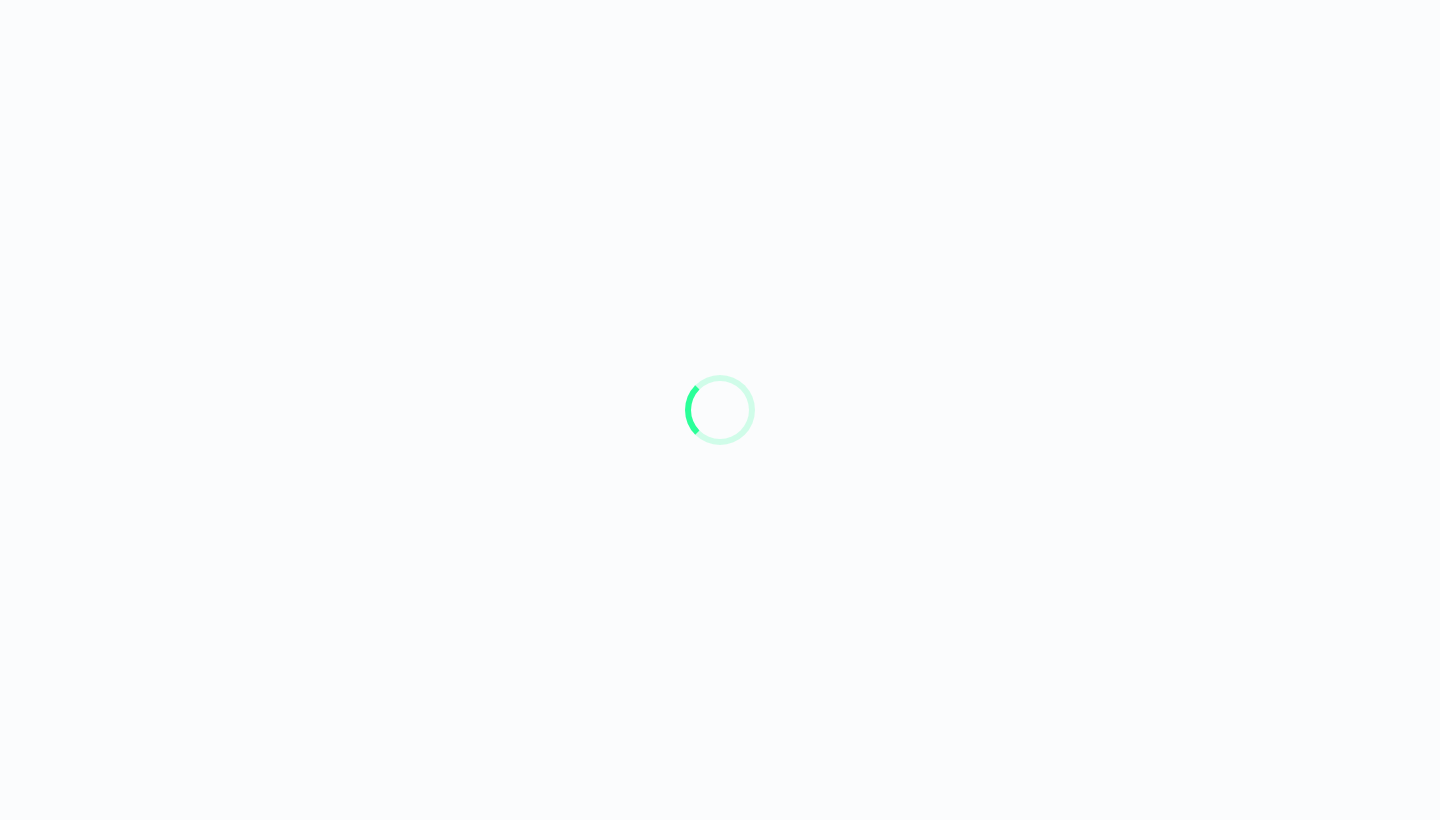 scroll, scrollTop: 0, scrollLeft: 0, axis: both 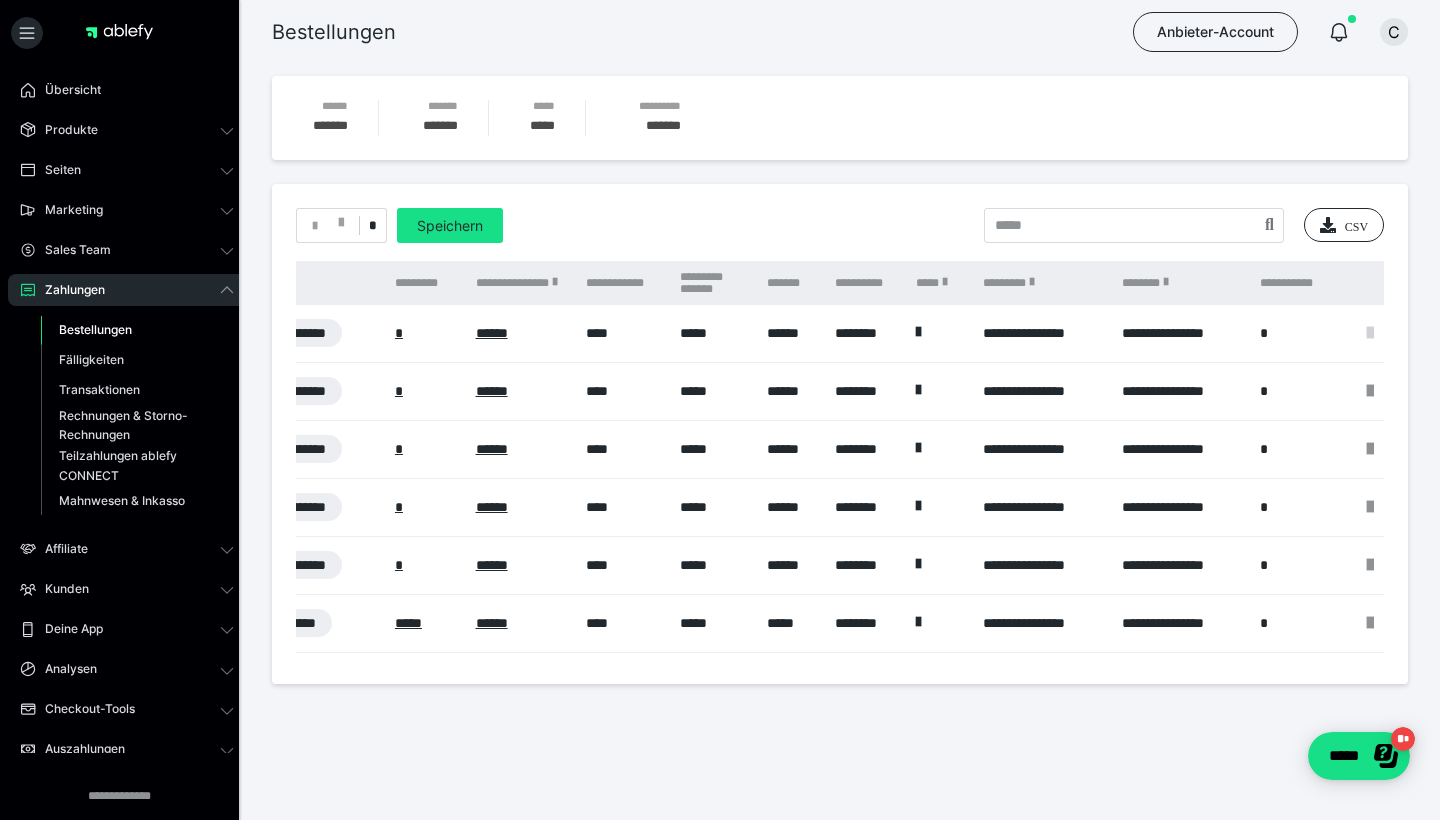click at bounding box center [1370, 333] 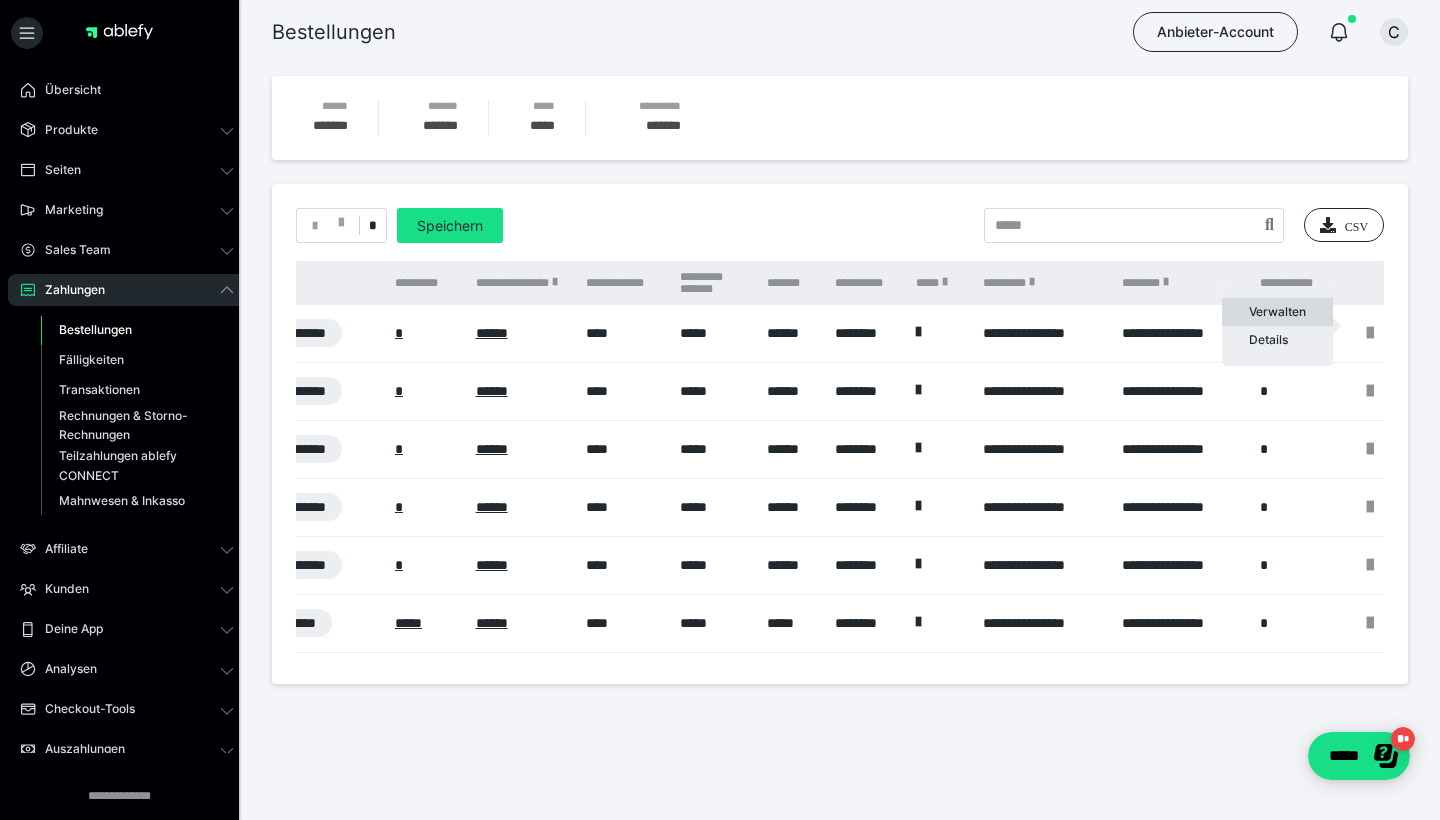 click on "Verwalten" at bounding box center [1277, 312] 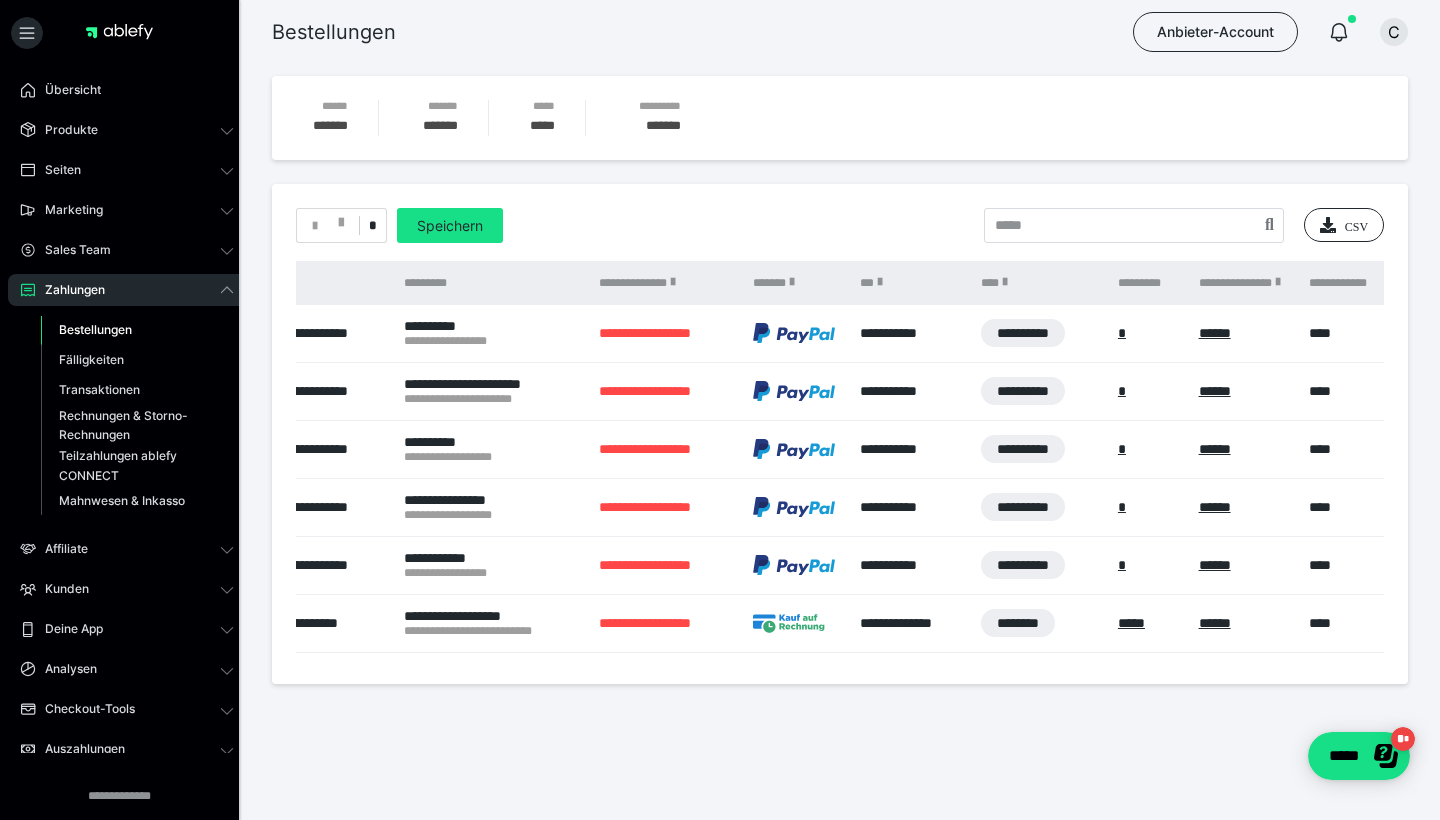 scroll, scrollTop: 0, scrollLeft: 179, axis: horizontal 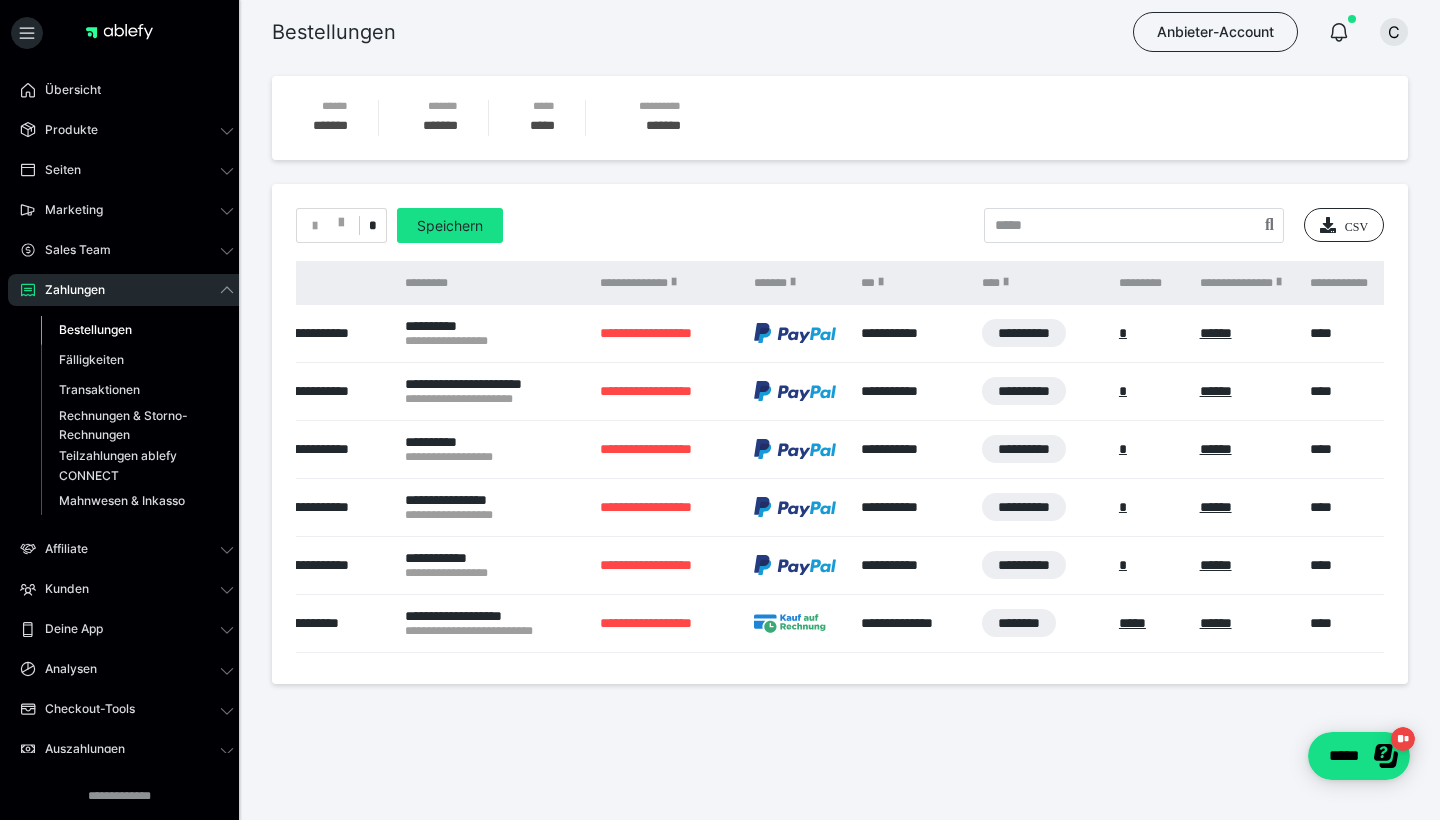 click on "**********" at bounding box center [1024, 391] 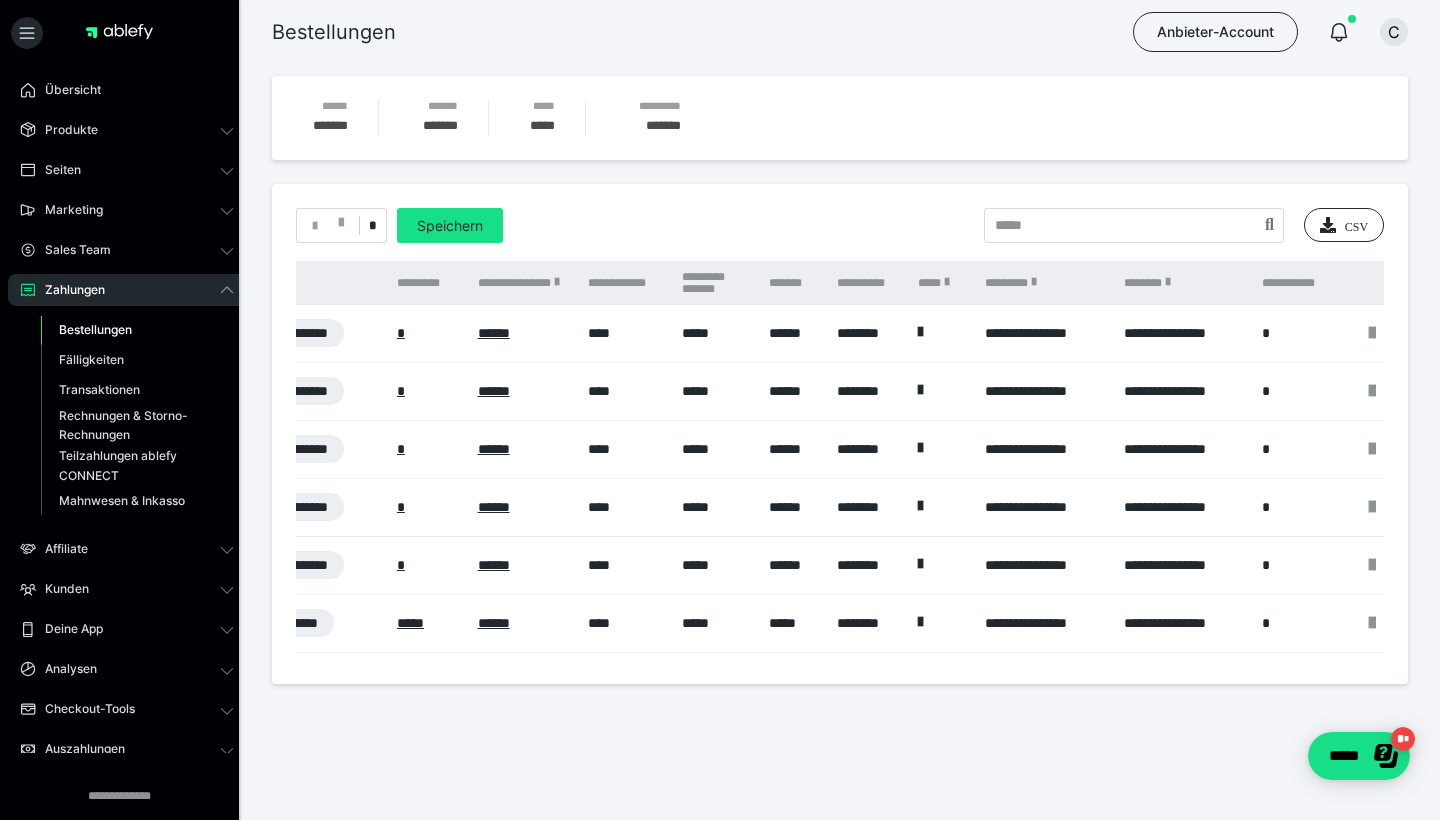 scroll, scrollTop: 0, scrollLeft: 920, axis: horizontal 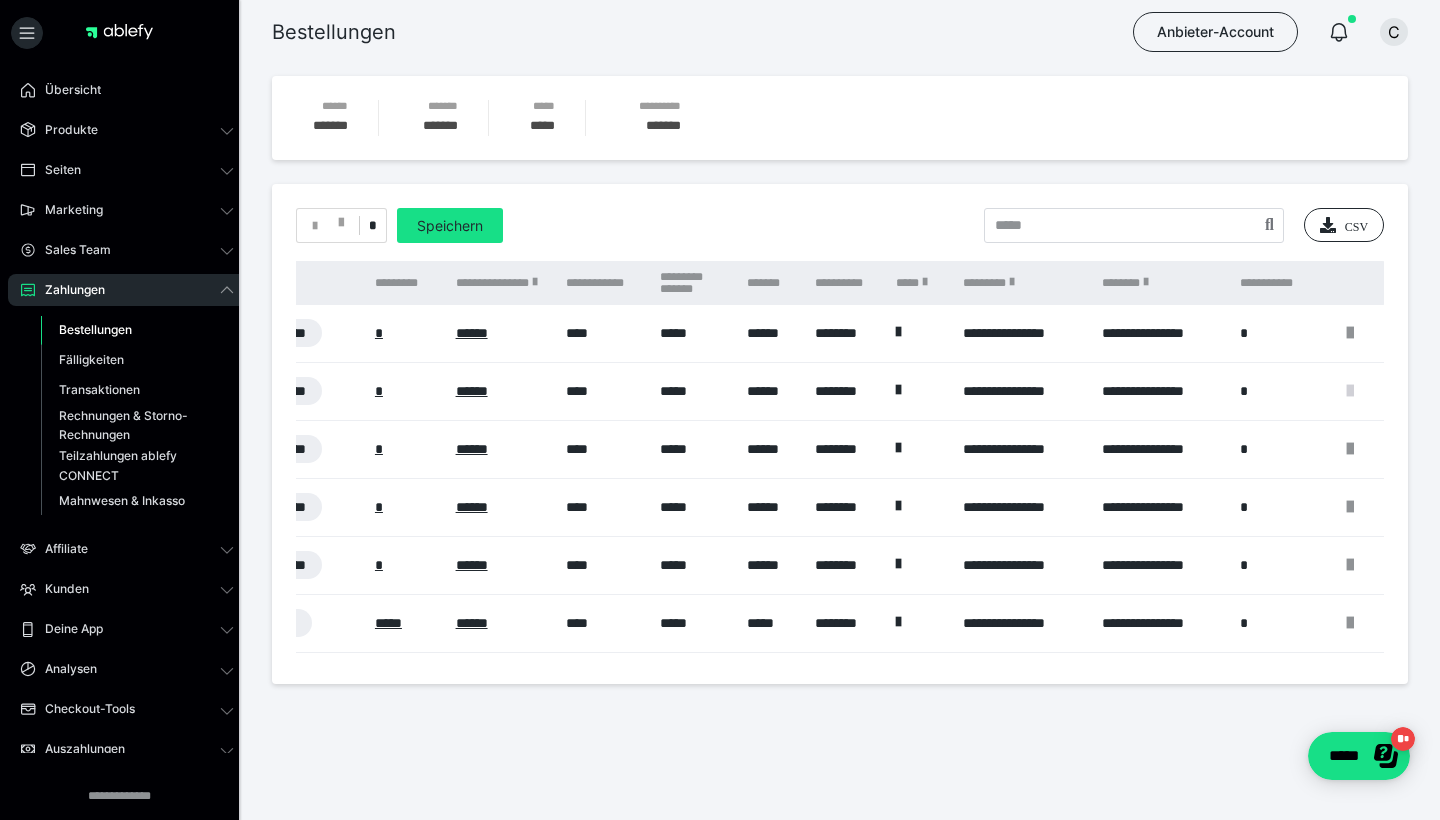 click at bounding box center [1350, 391] 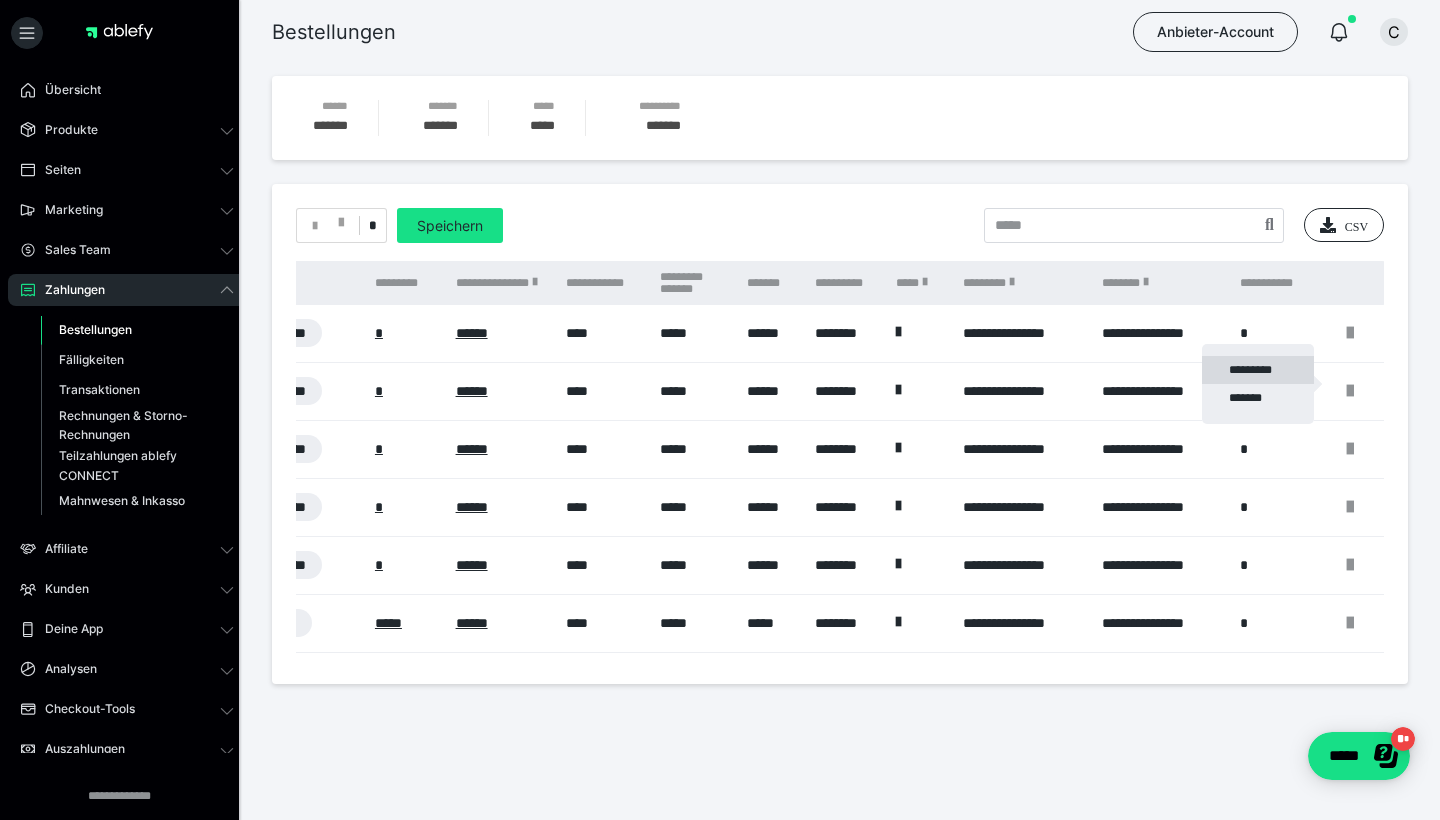 click on "*********" at bounding box center [1258, 370] 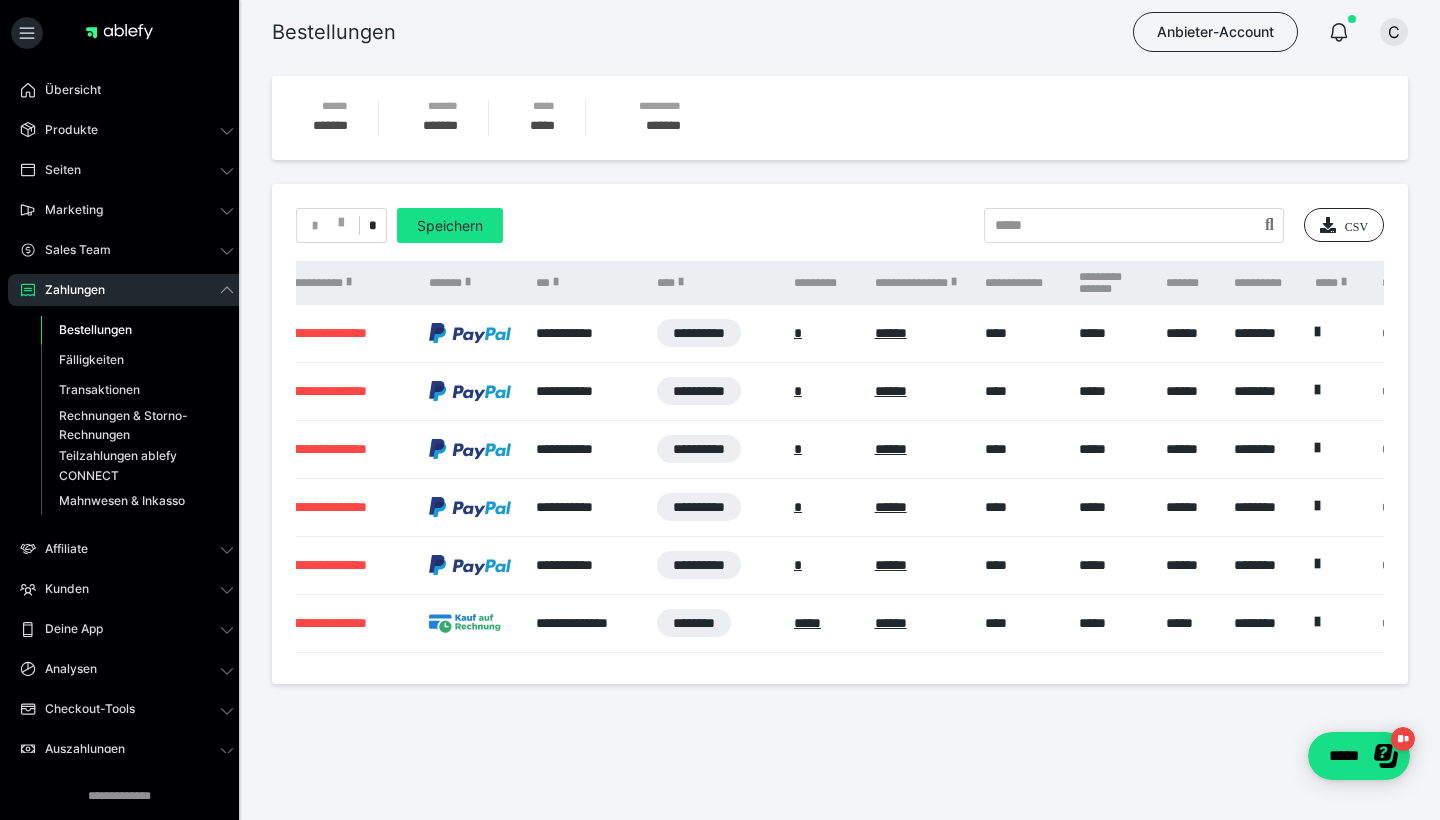 scroll, scrollTop: 0, scrollLeft: 920, axis: horizontal 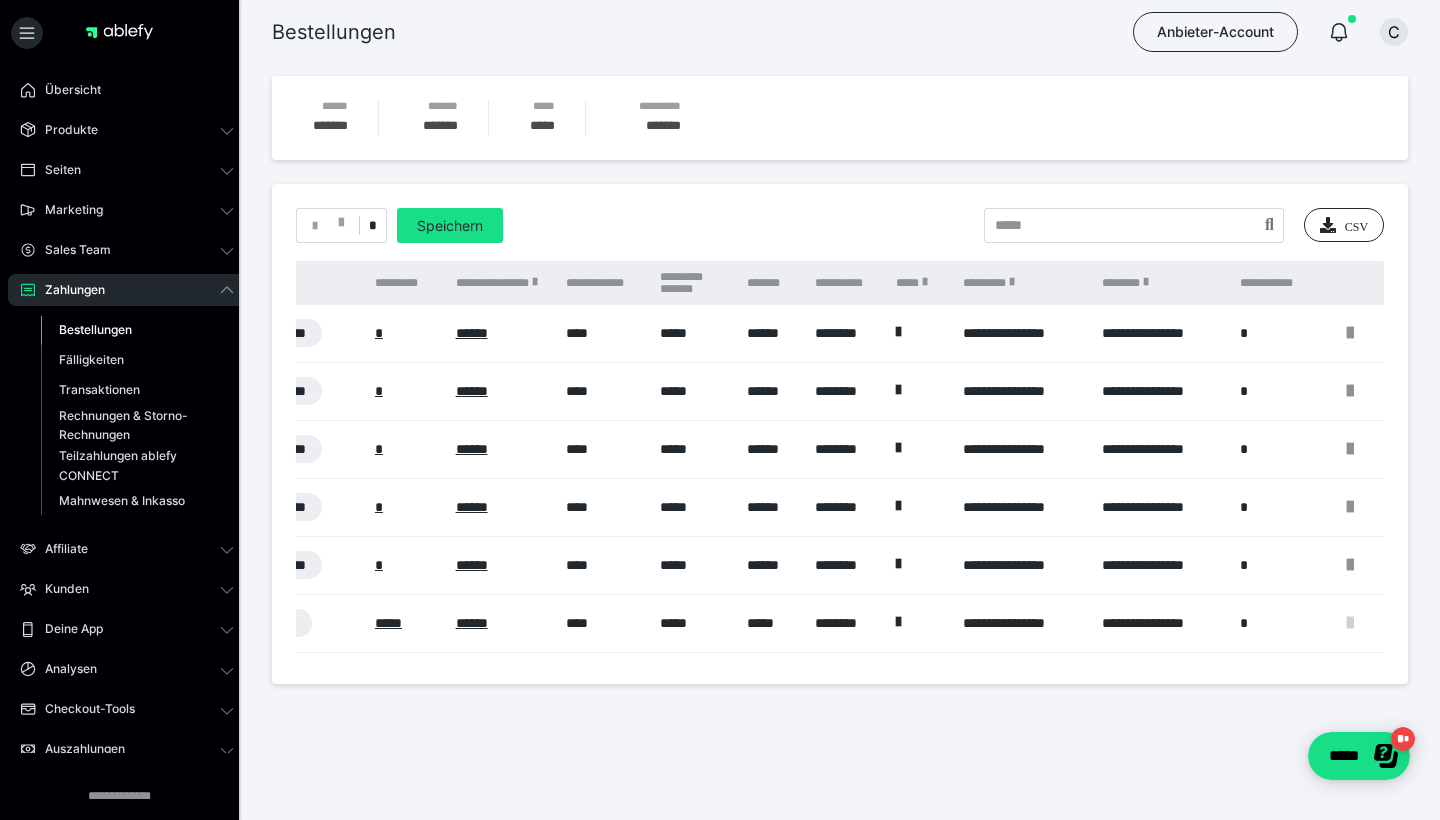 click at bounding box center (1350, 623) 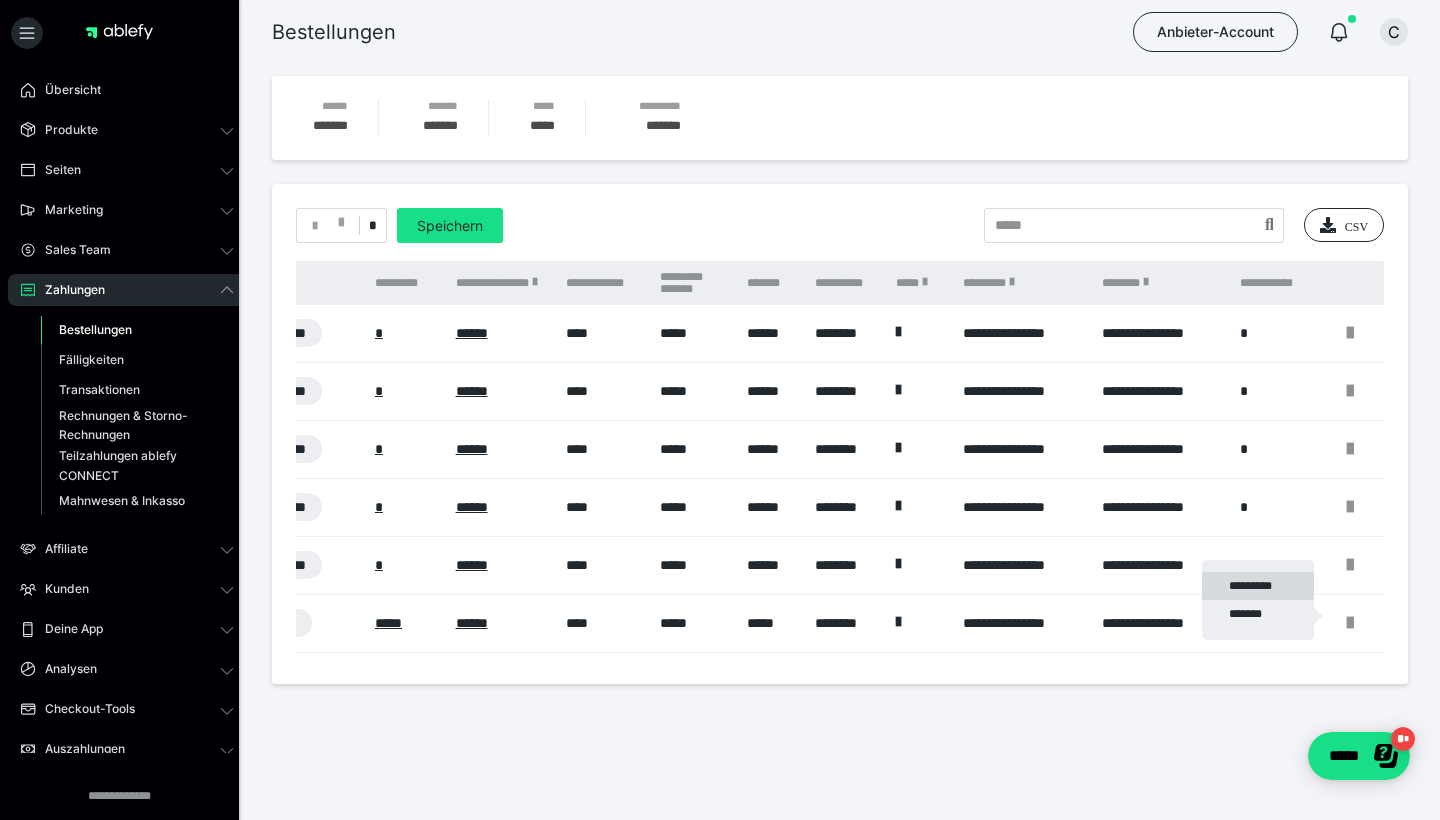 click on "*********" at bounding box center [1258, 586] 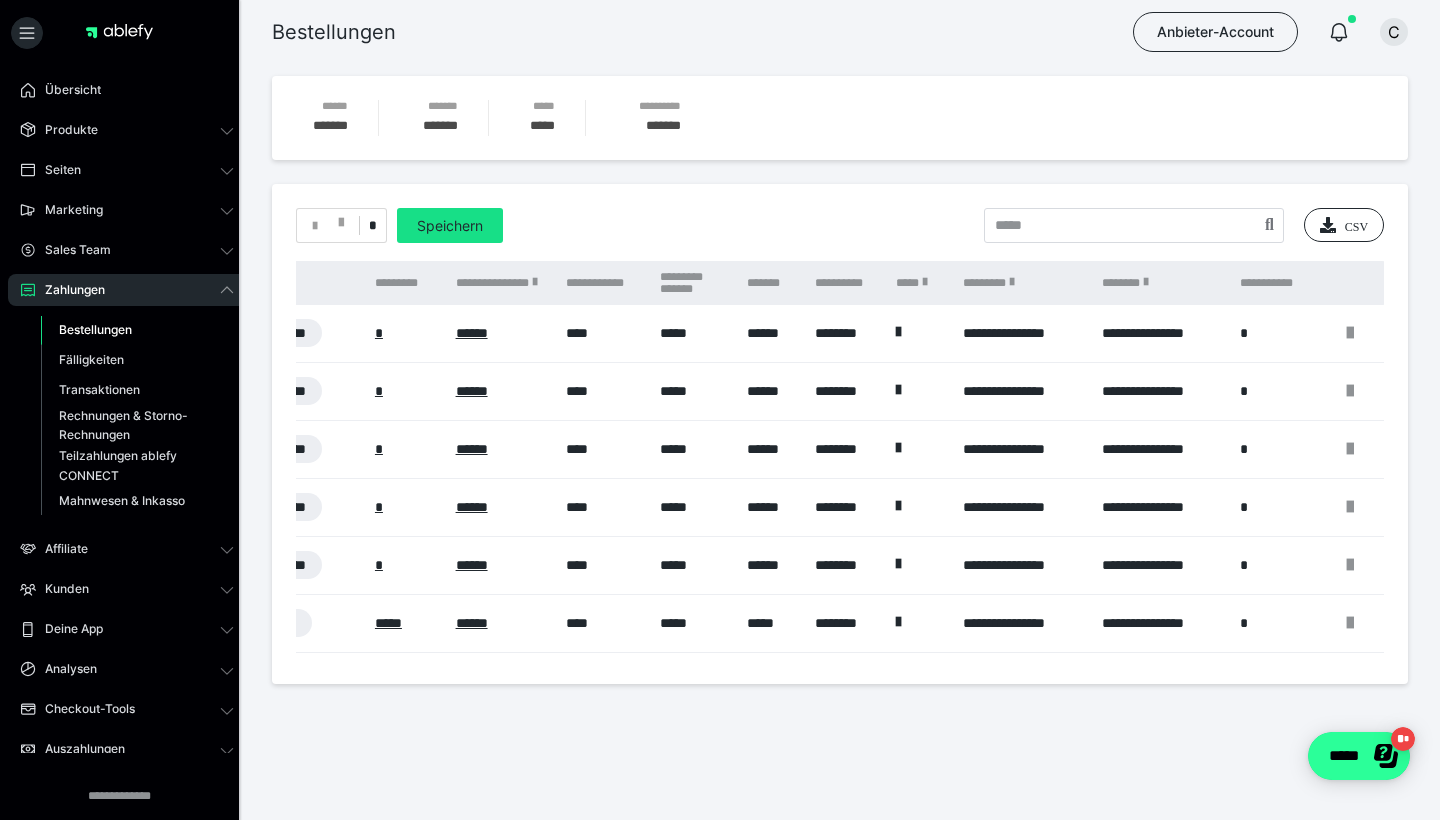 click on "*****" at bounding box center [1359, 756] 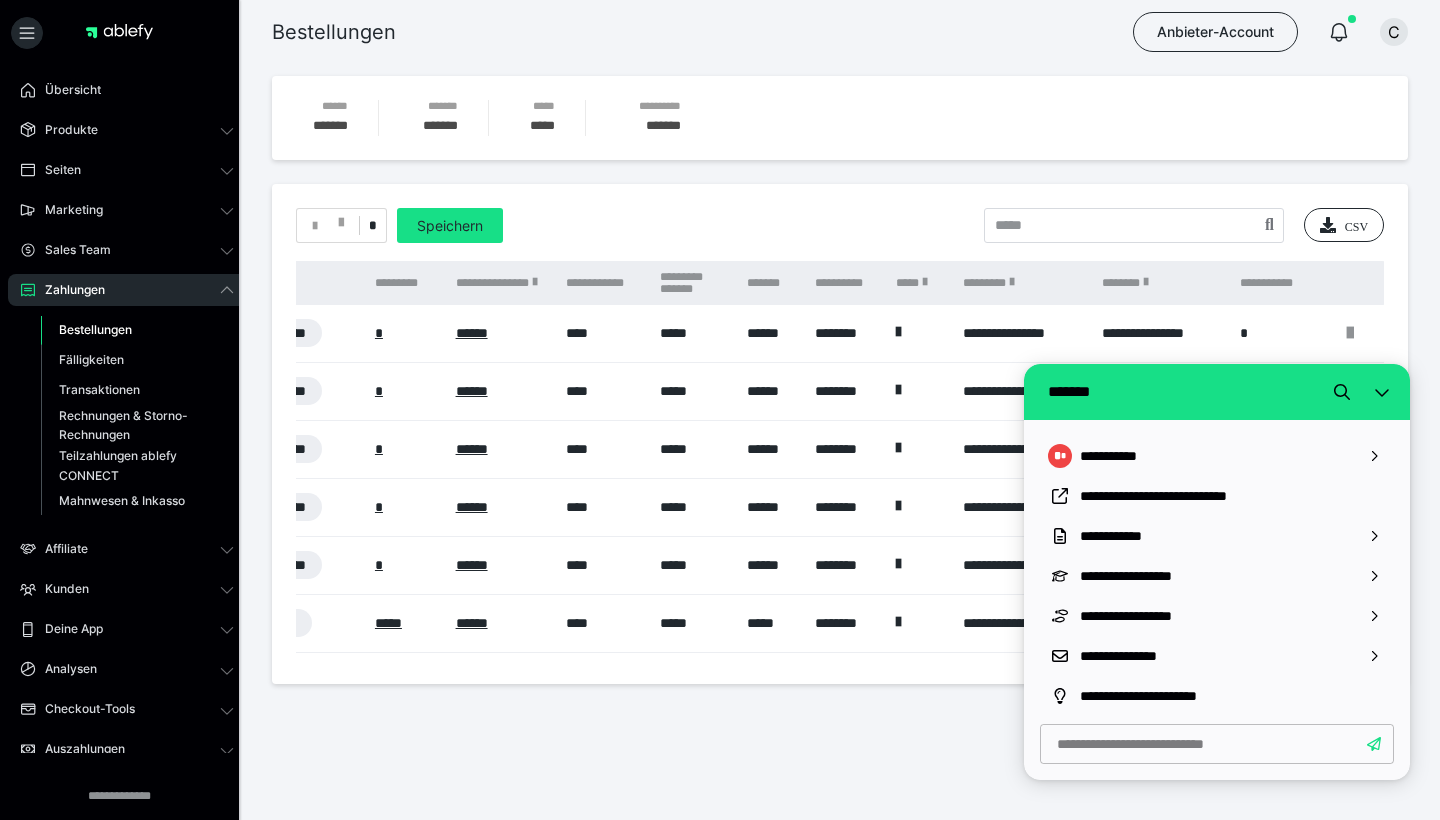 click at bounding box center [1217, 744] 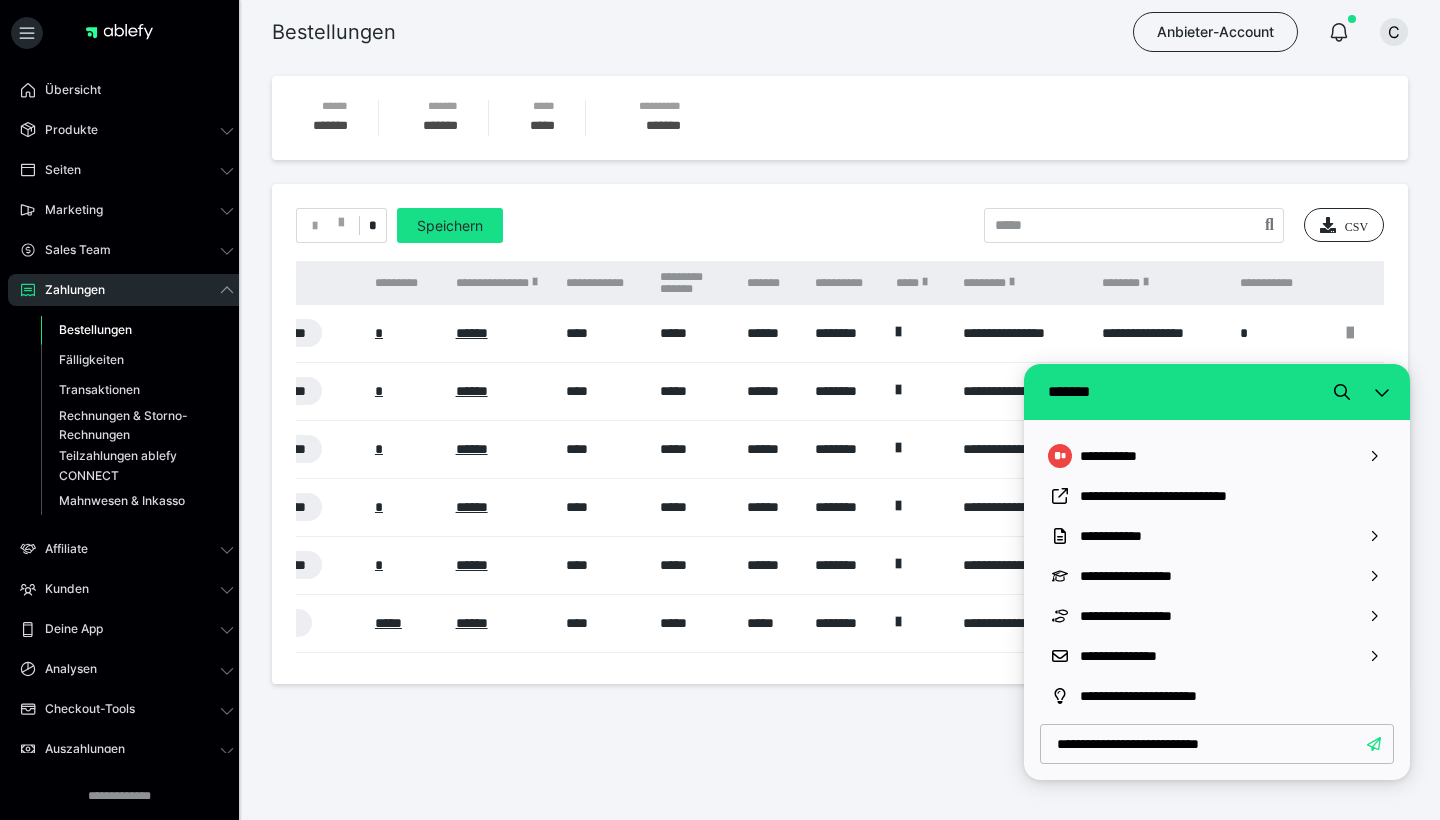 type on "**********" 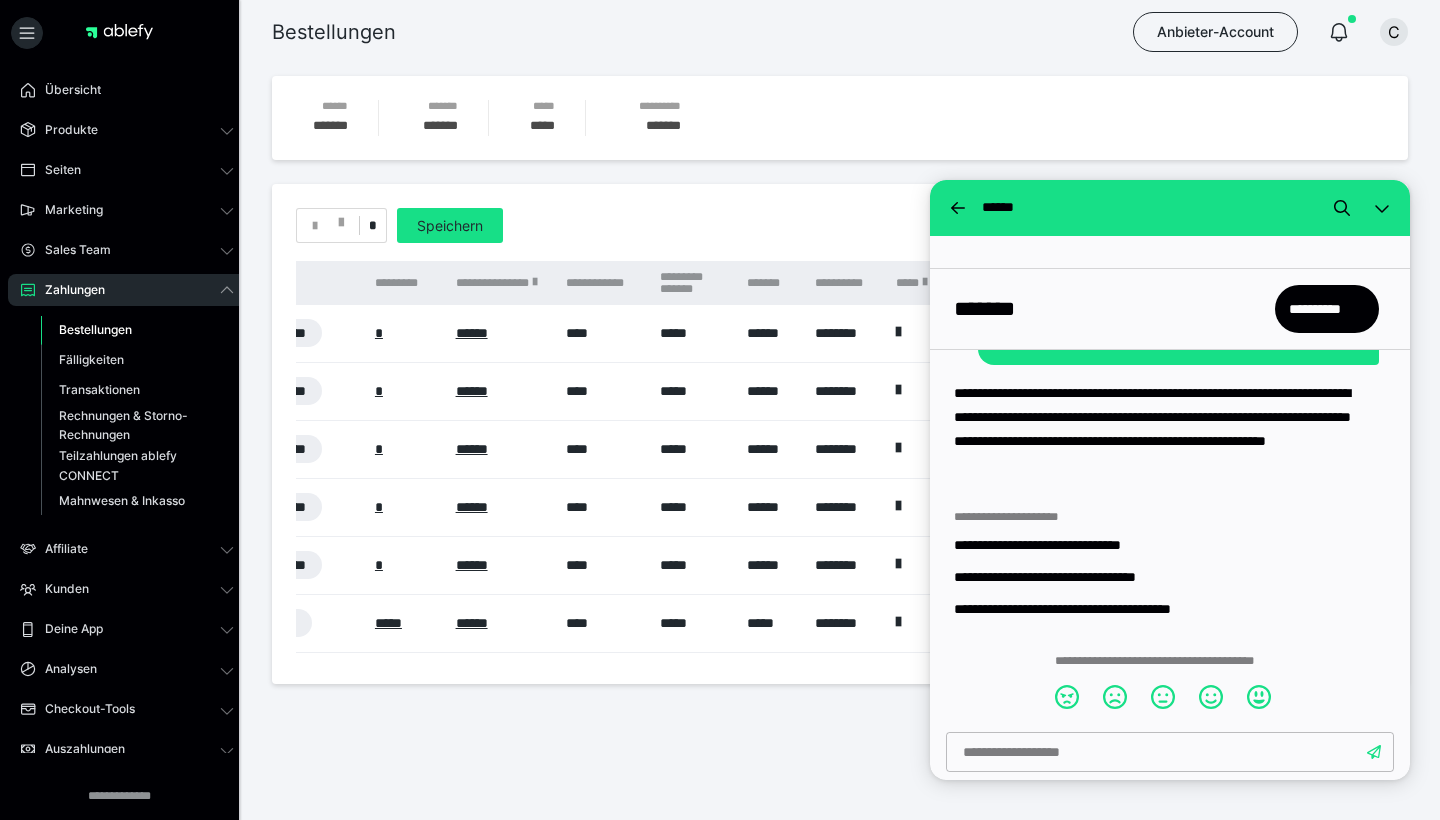 scroll, scrollTop: 147, scrollLeft: 0, axis: vertical 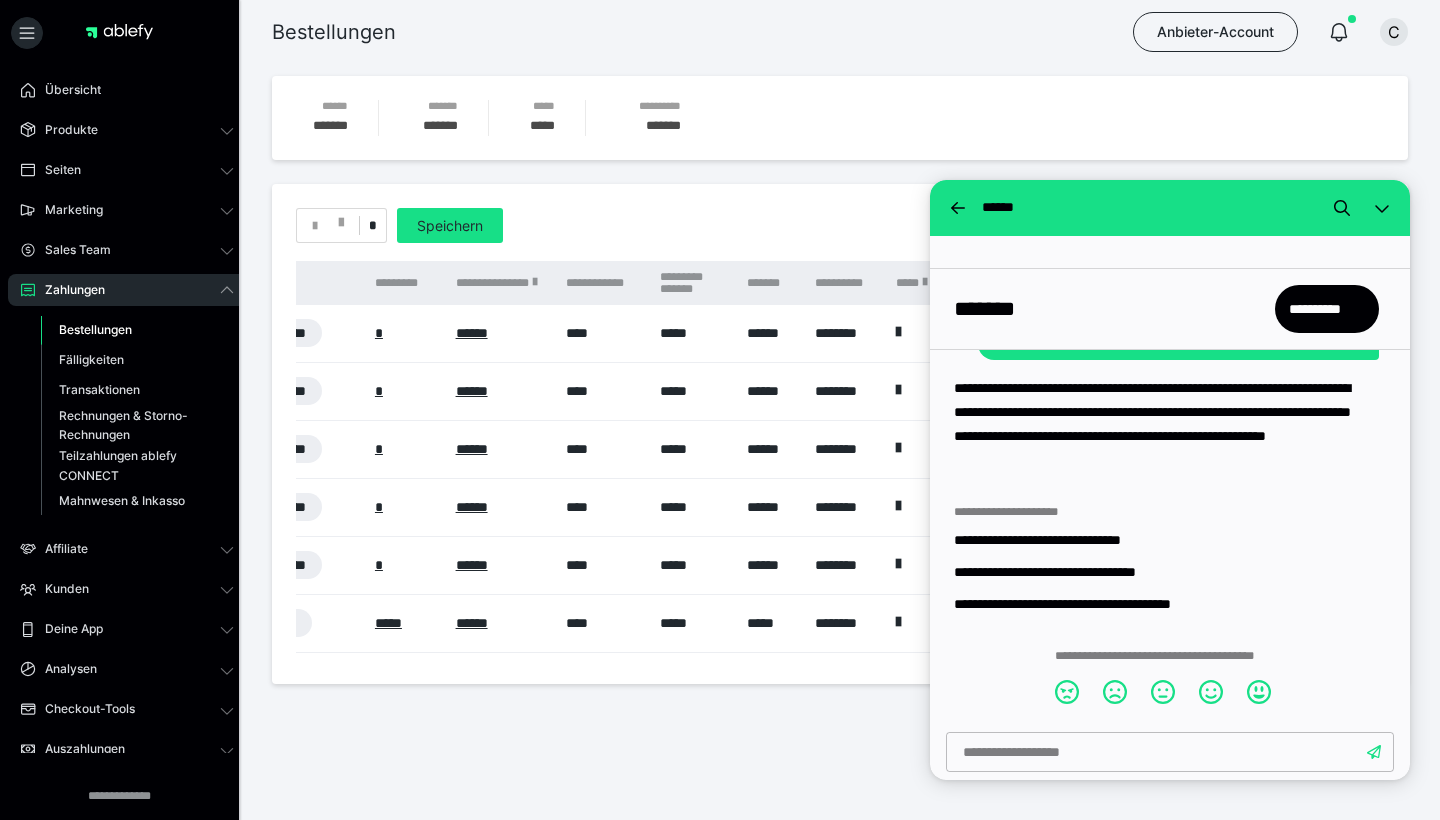 click on "**********" at bounding box center (840, 118) 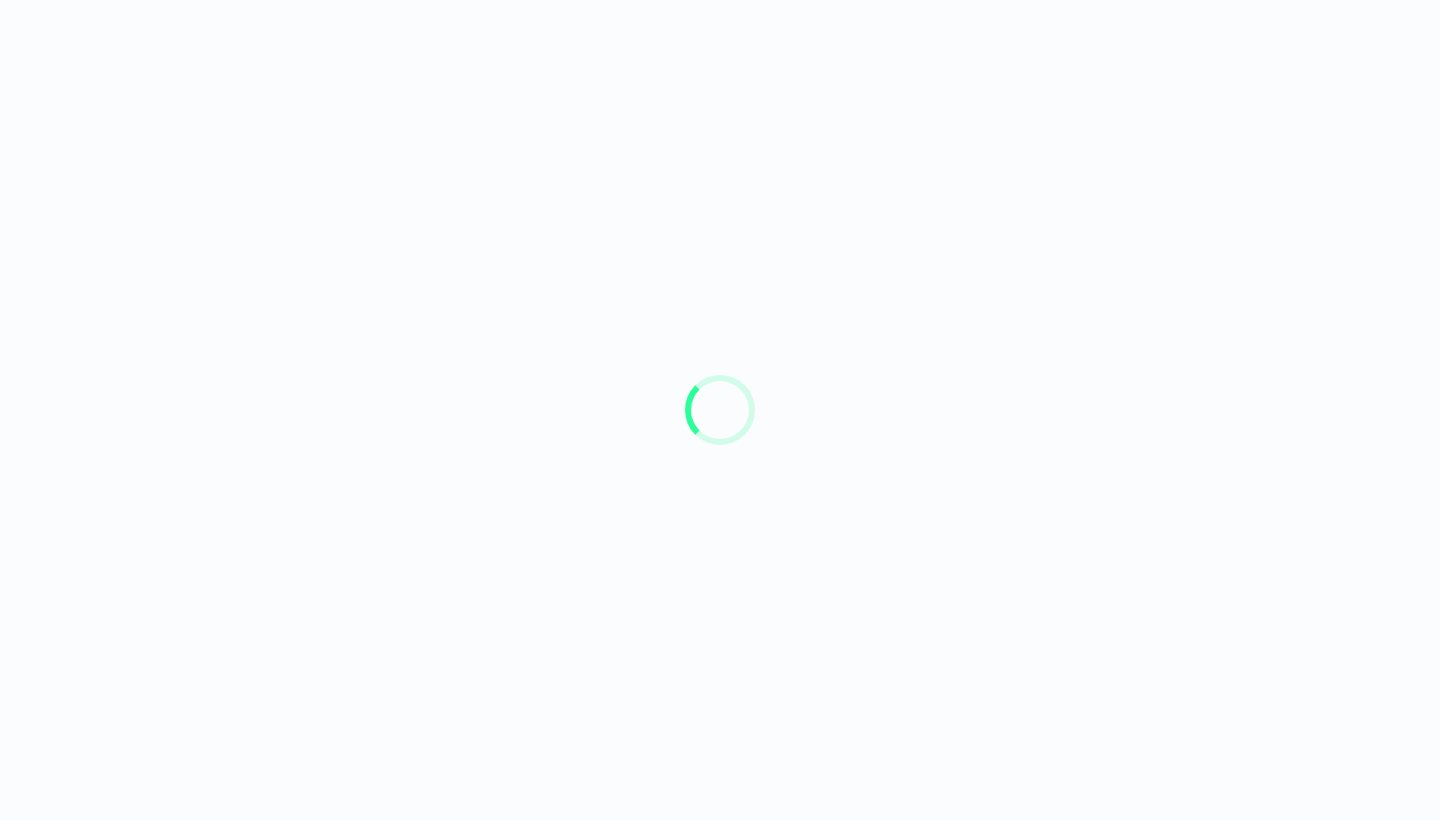 scroll, scrollTop: 0, scrollLeft: 0, axis: both 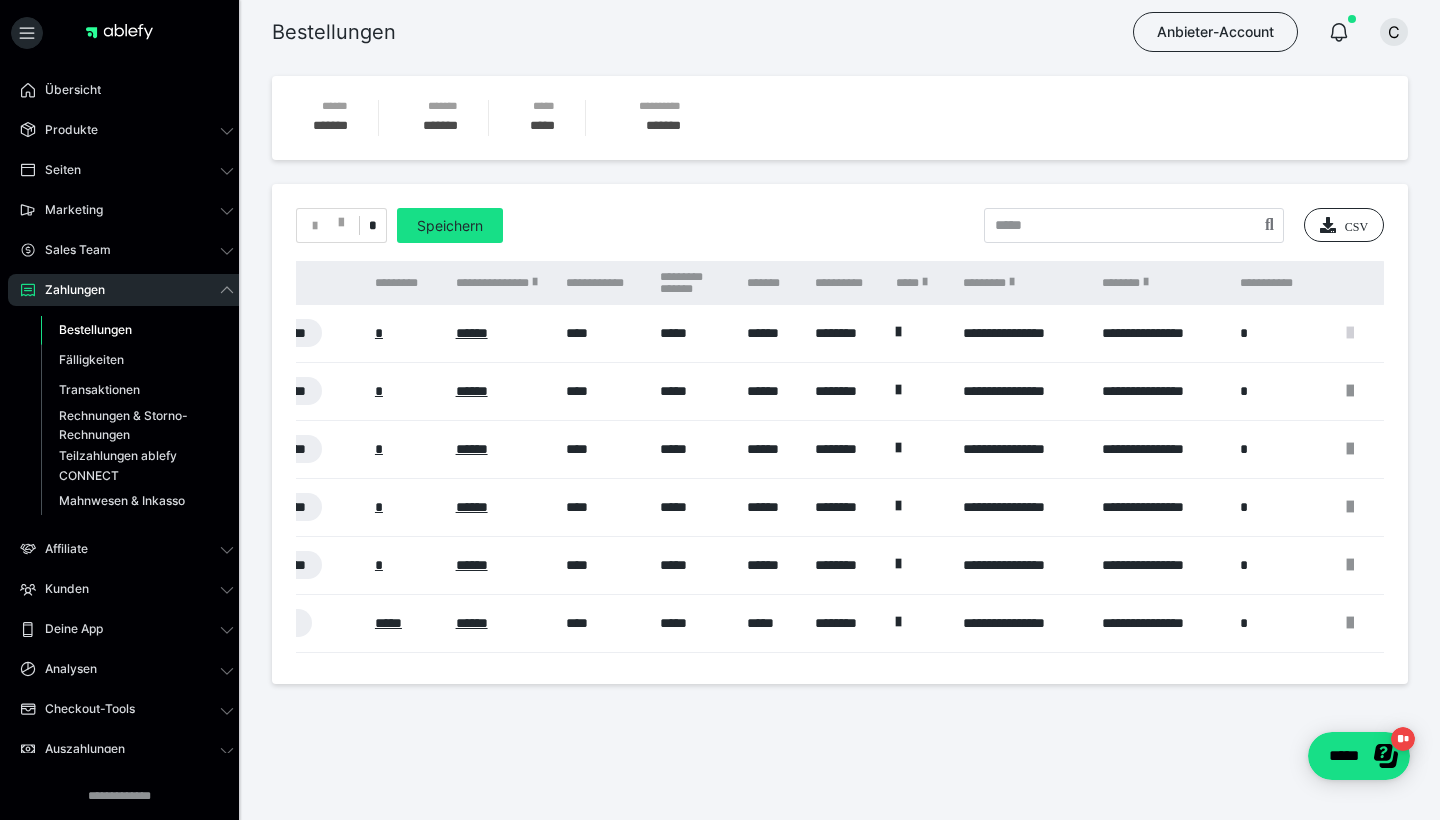 click at bounding box center (1350, 333) 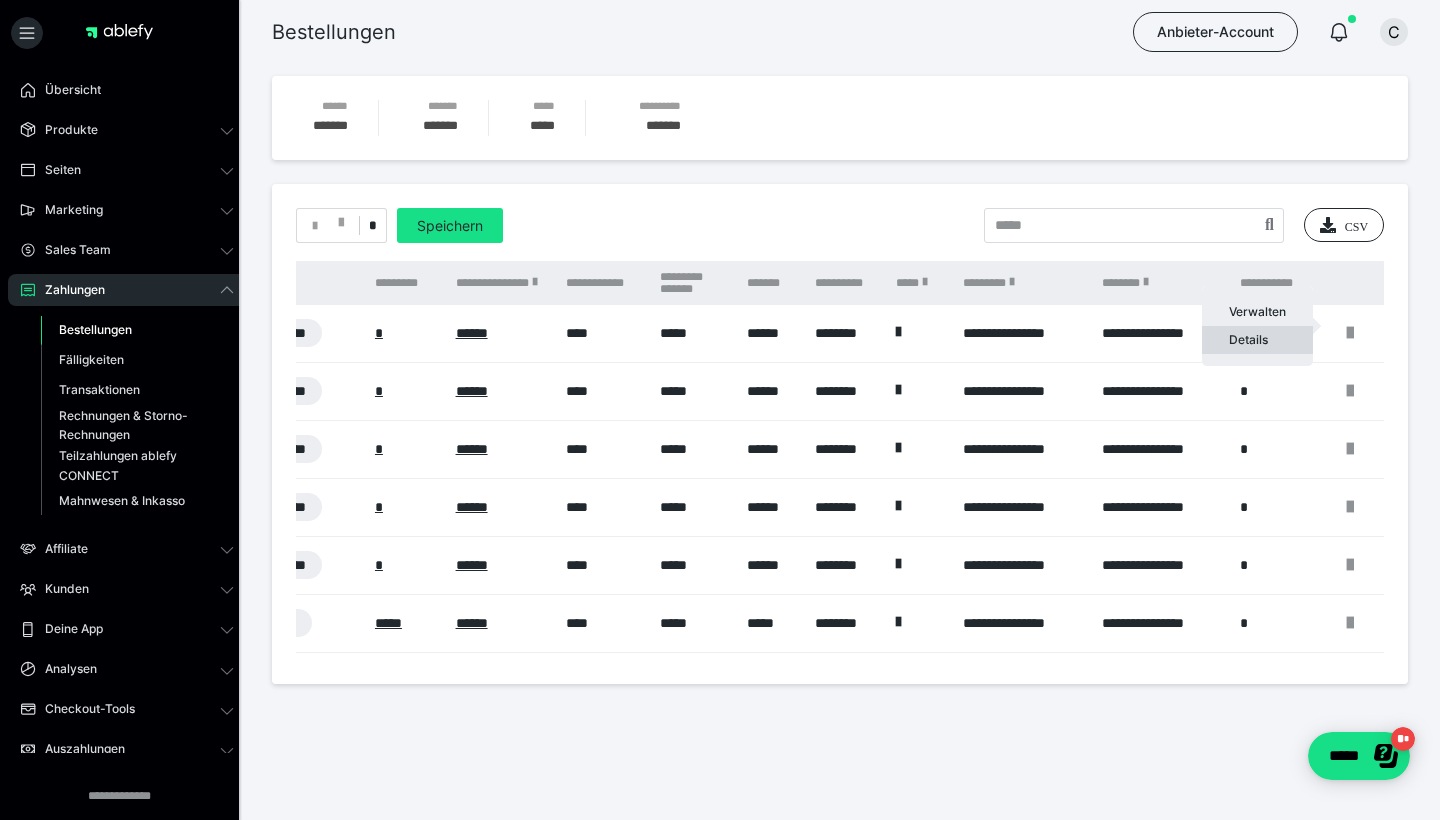 click on "Details" at bounding box center (1257, 340) 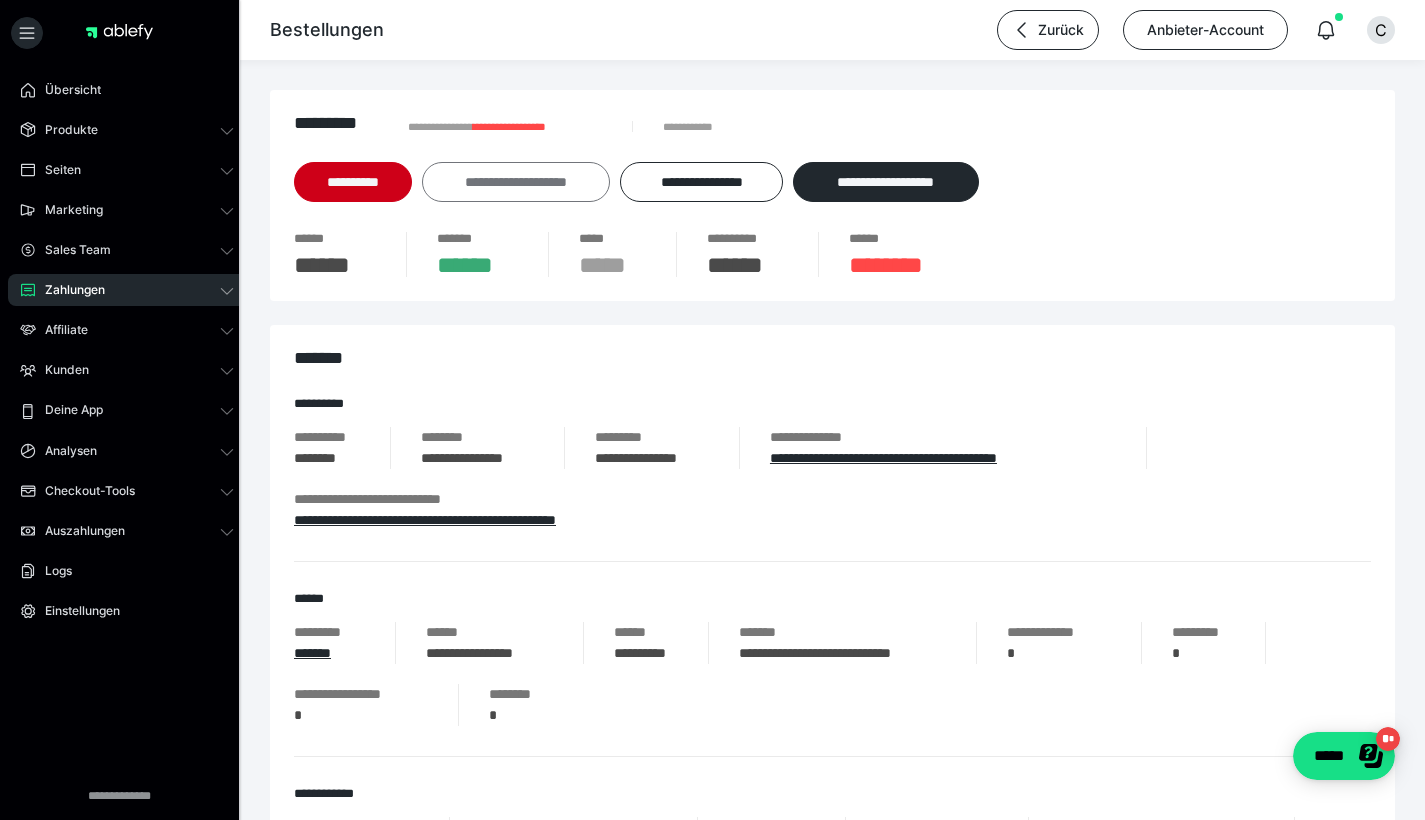 click on "**********" at bounding box center [516, 182] 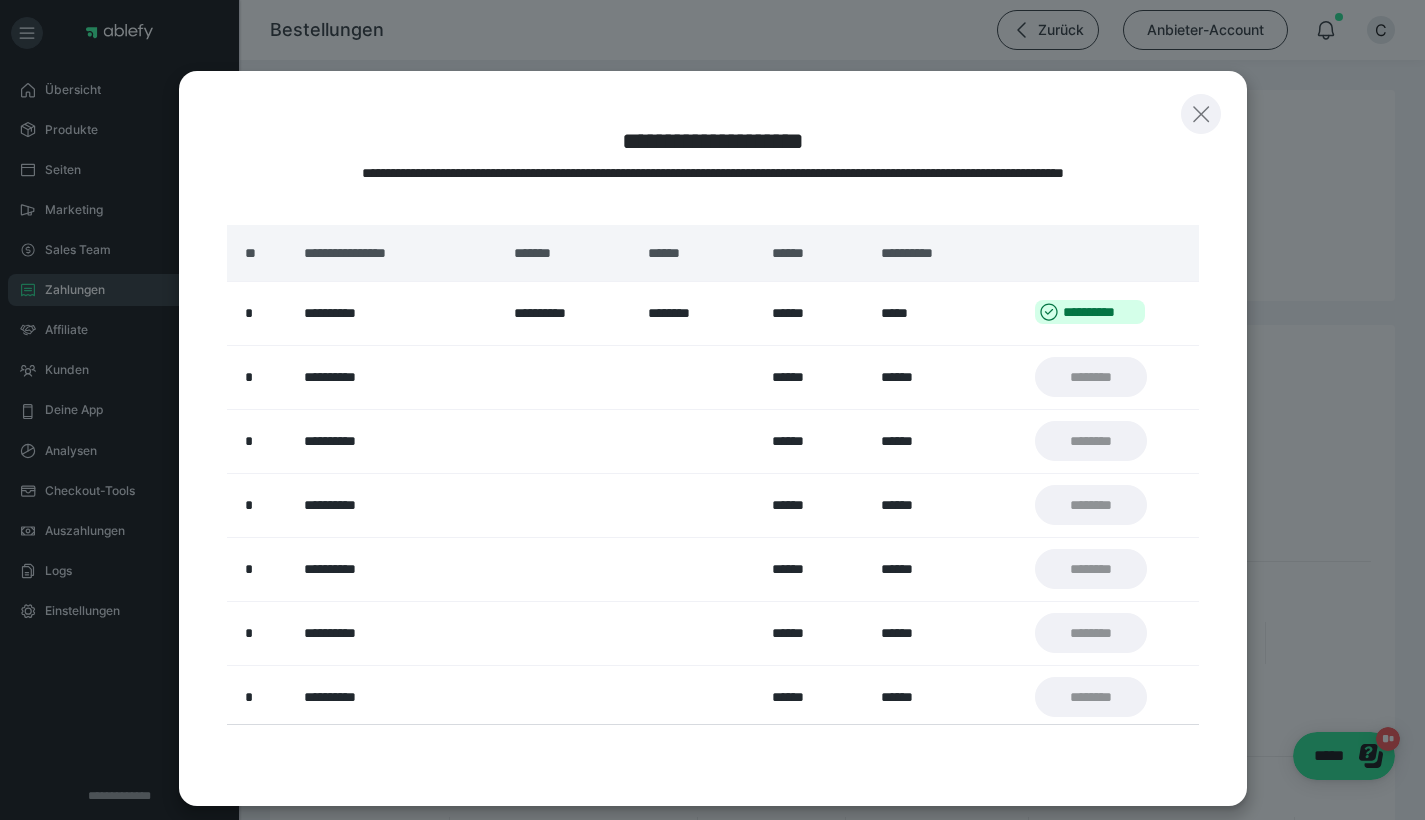 click 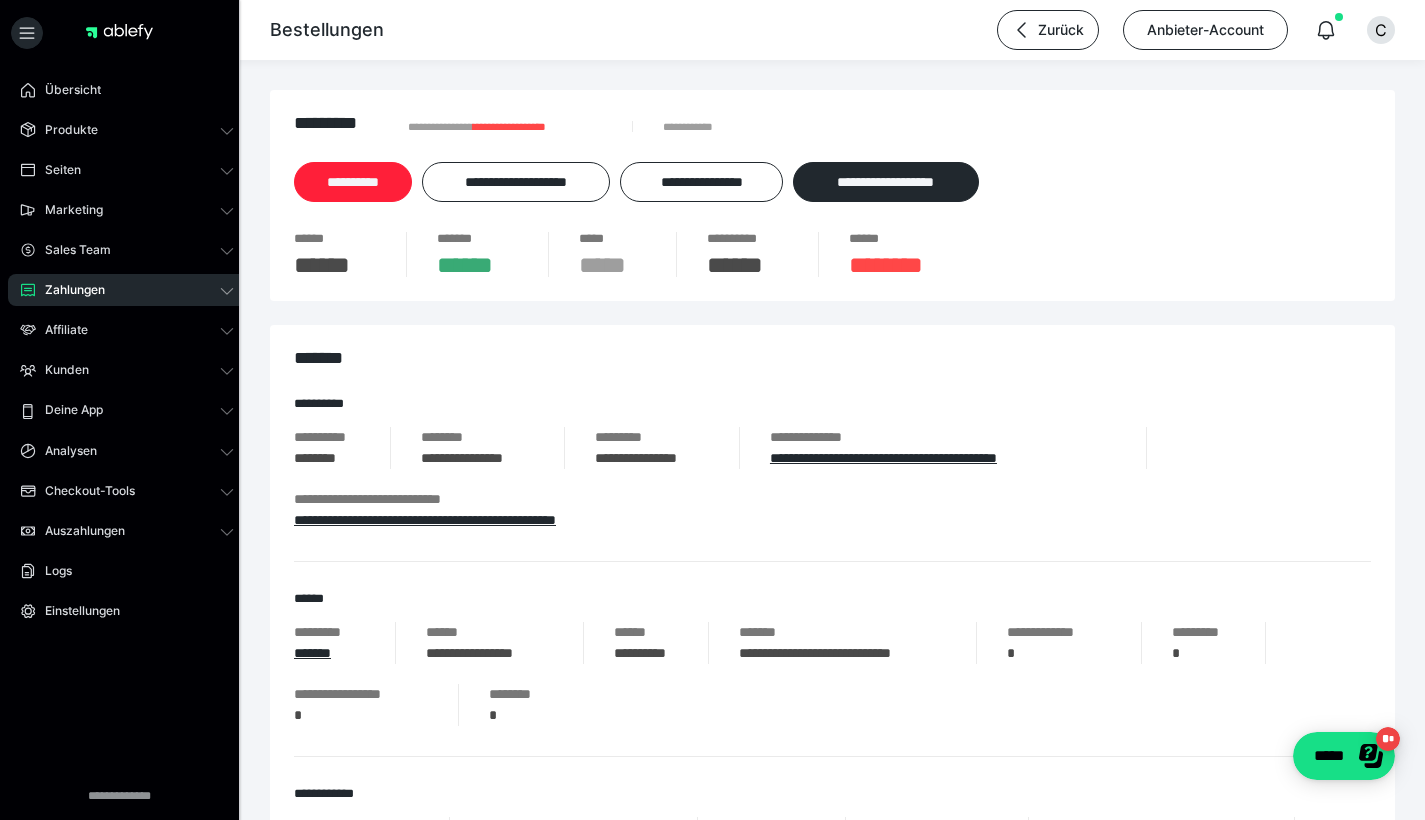 click on "**********" at bounding box center (353, 182) 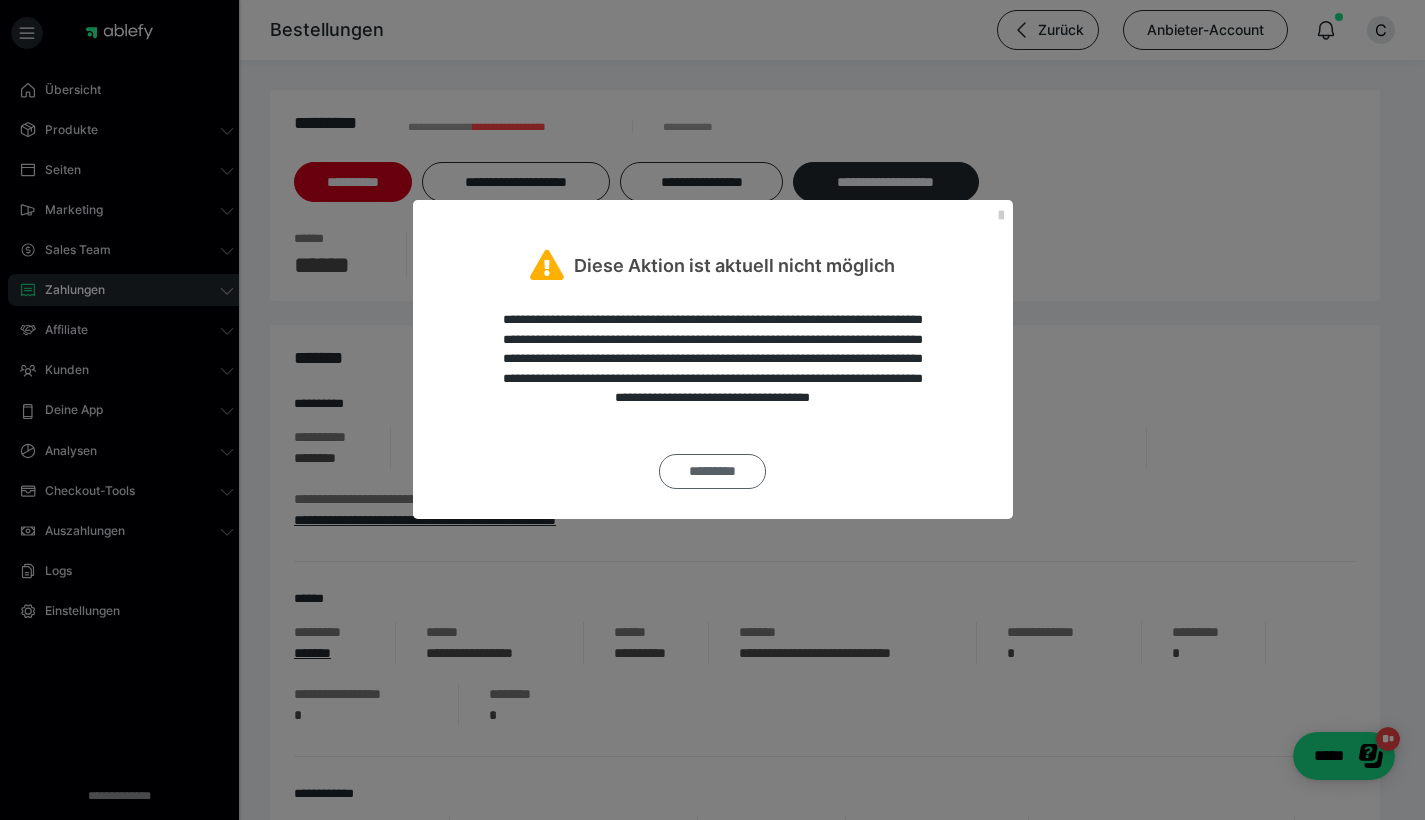 click on "*********" at bounding box center (712, 471) 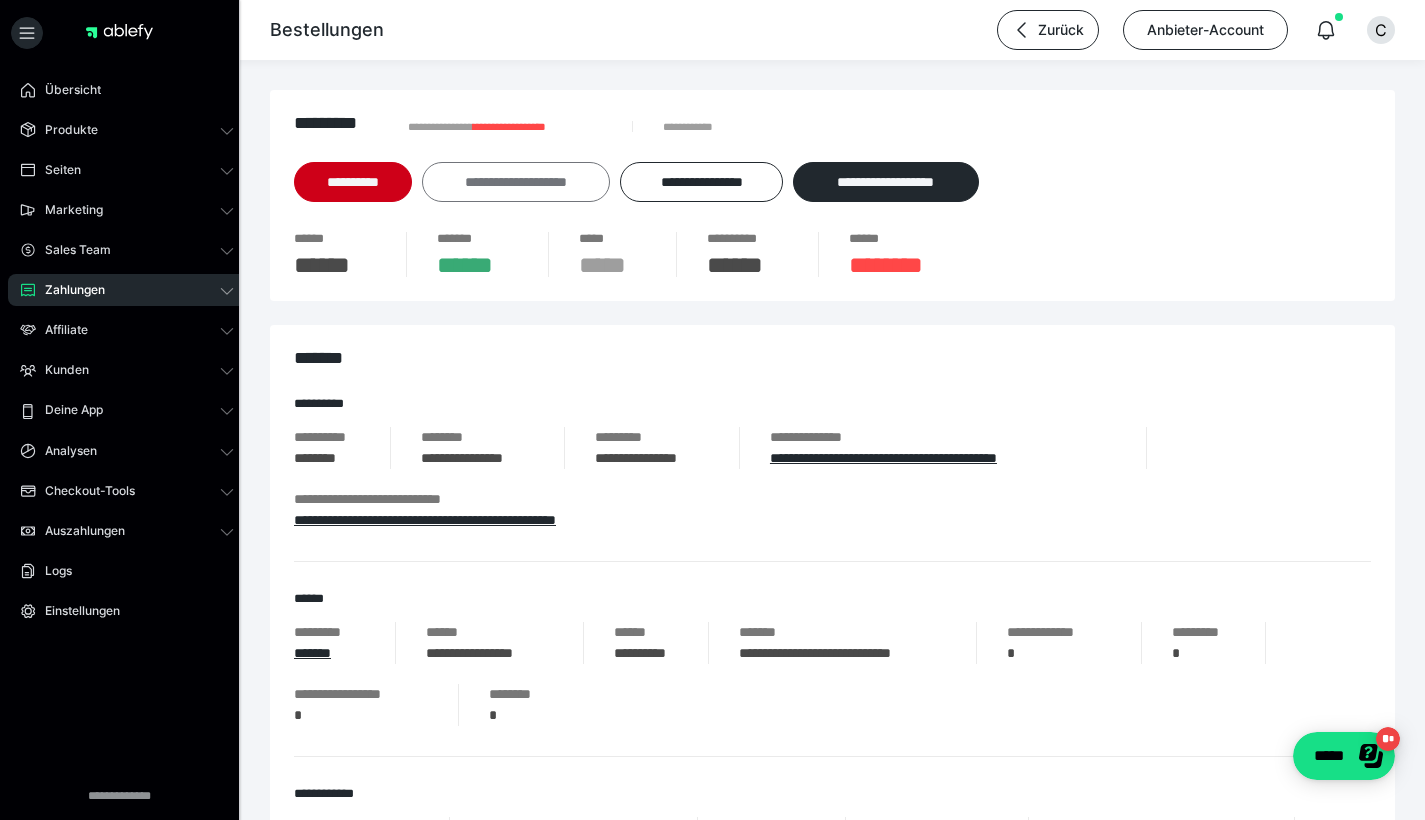 click on "**********" at bounding box center (516, 182) 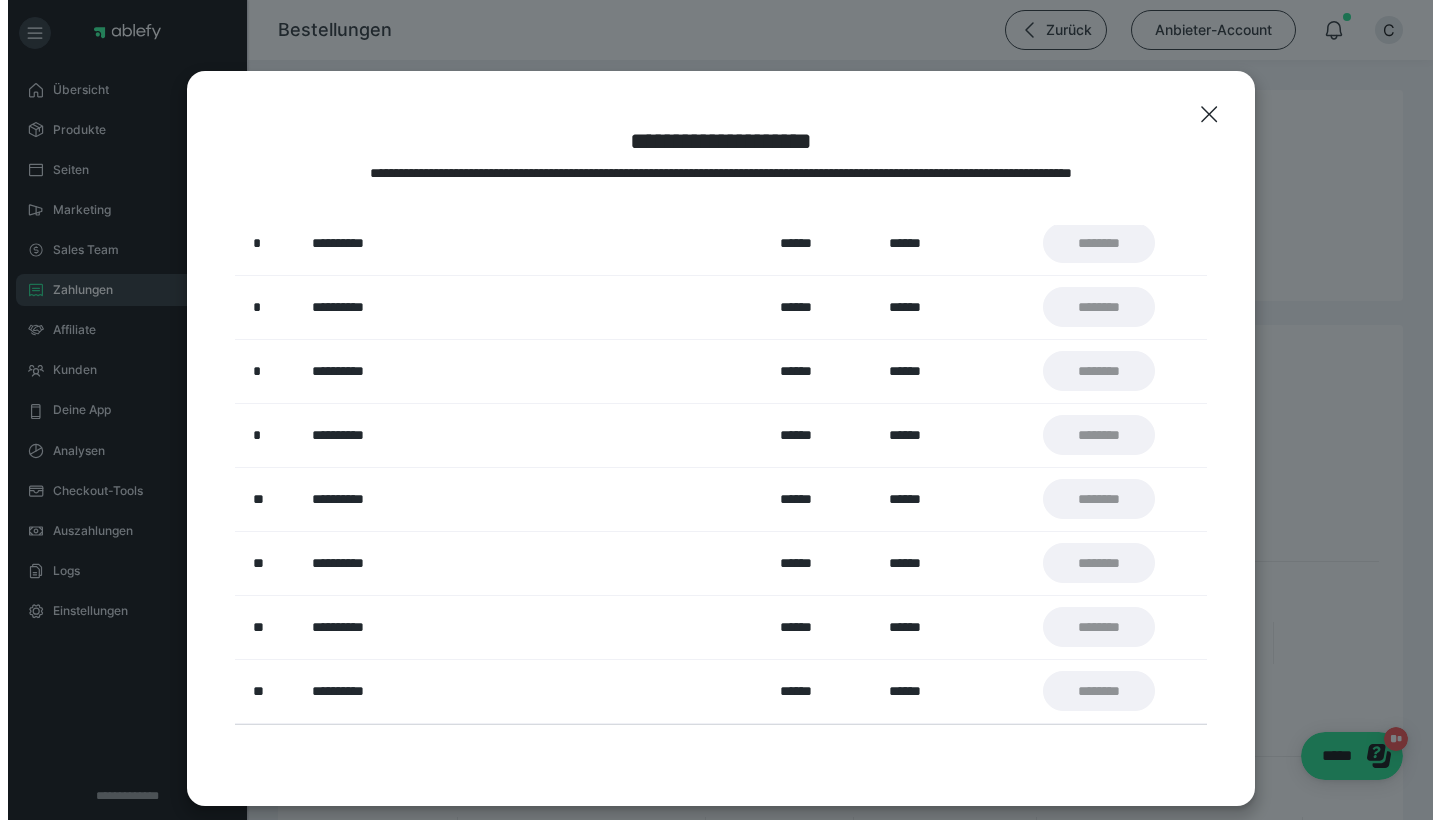 scroll, scrollTop: 0, scrollLeft: 0, axis: both 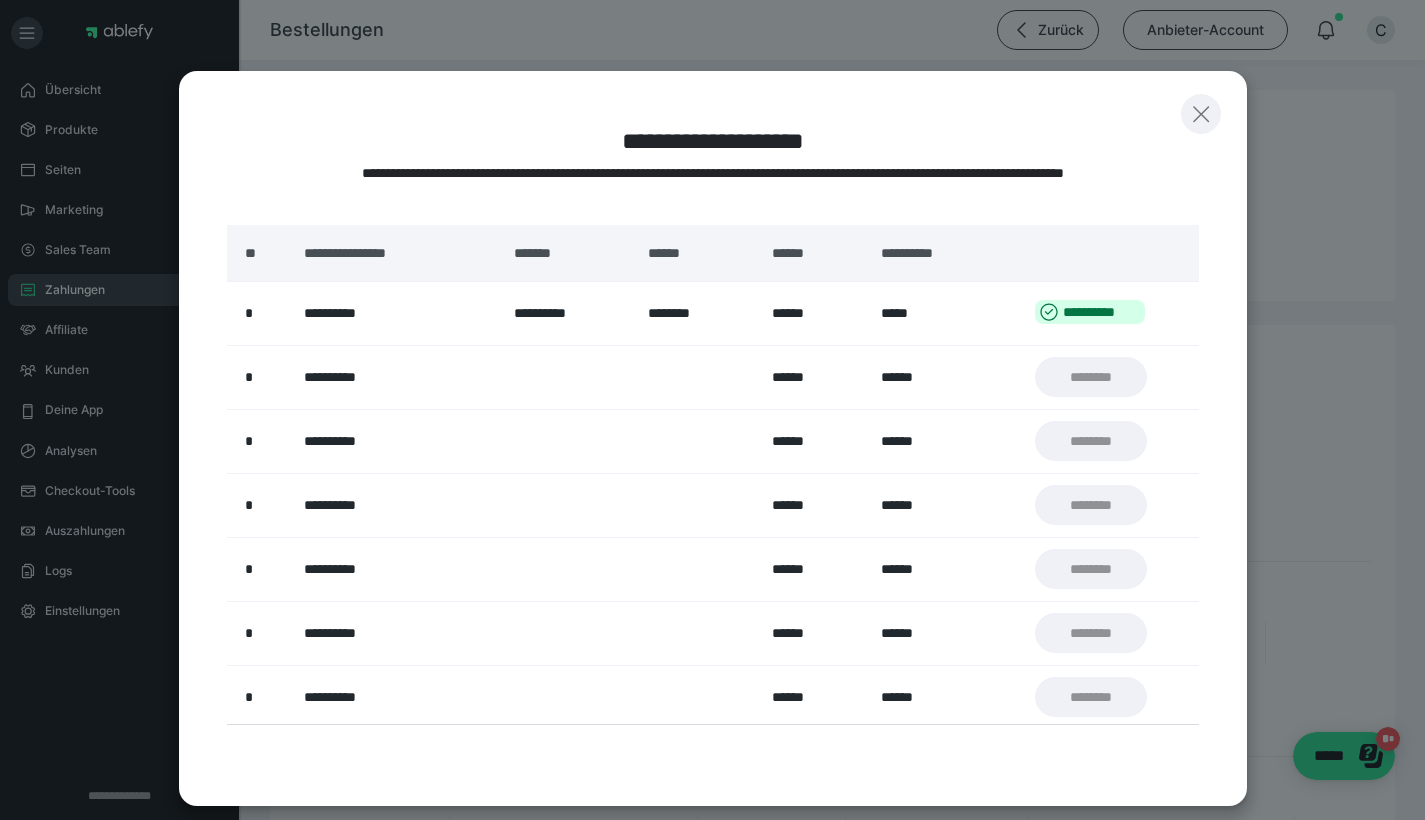 click 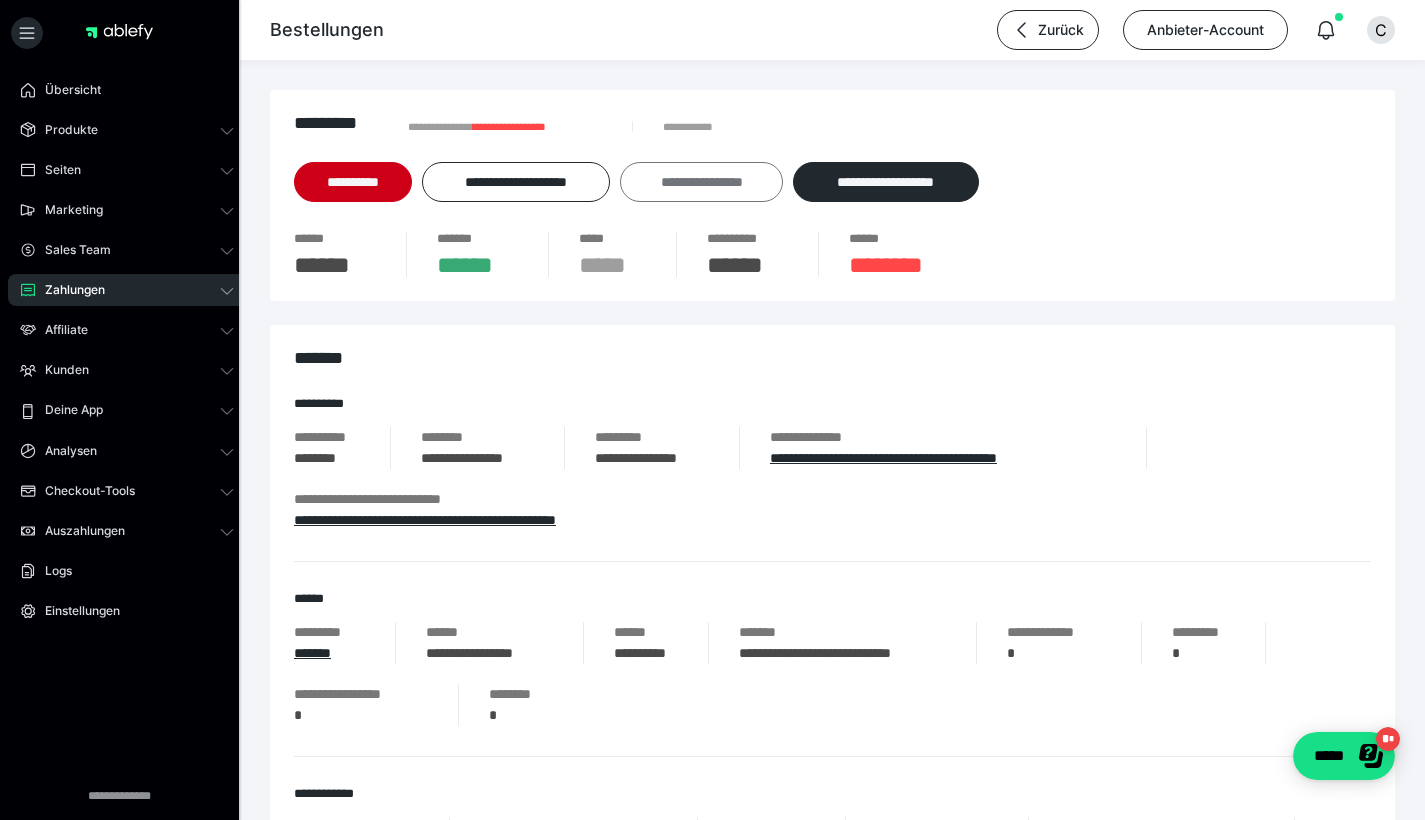 click on "**********" at bounding box center (701, 182) 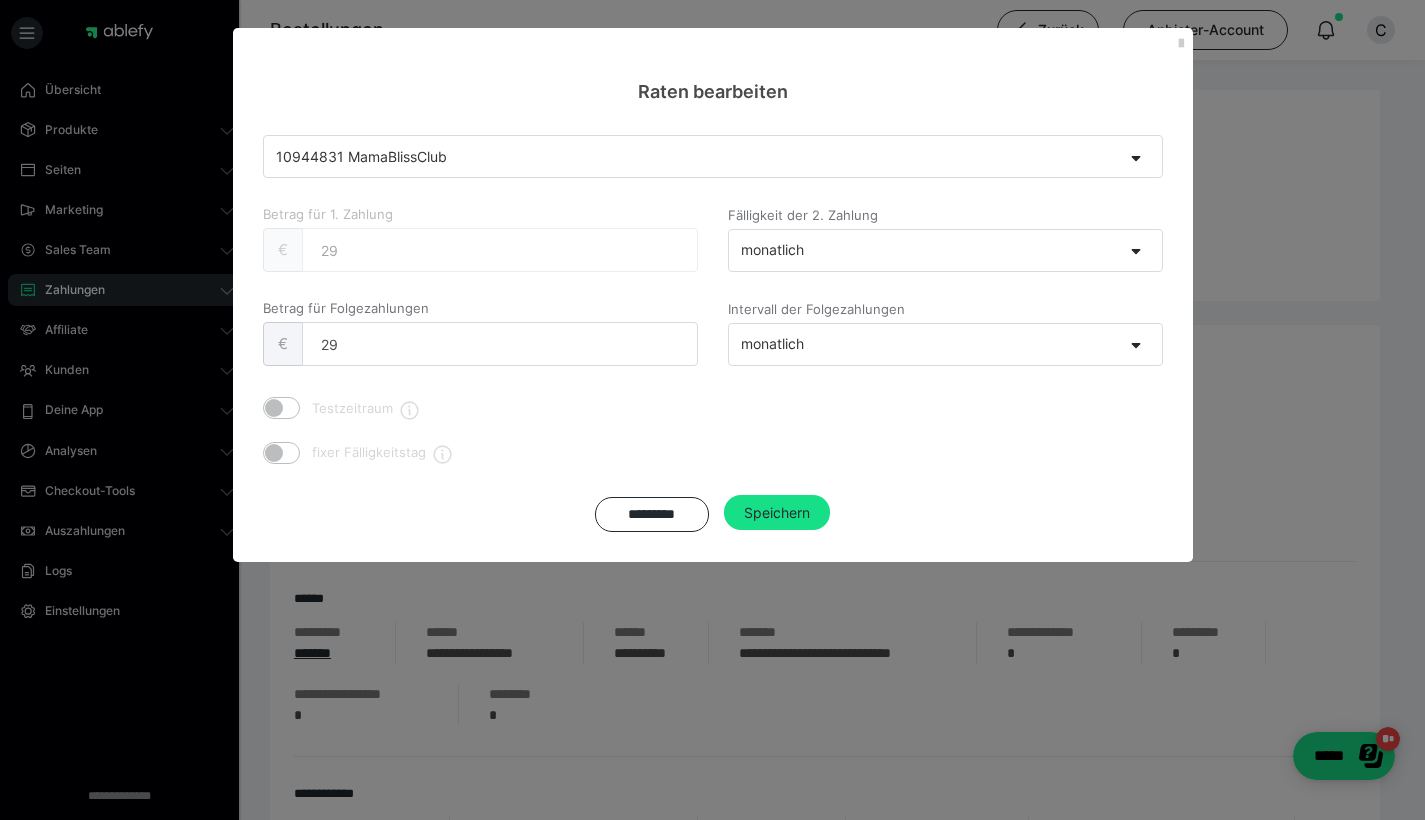 click on "10944831 MamaBlissClub" at bounding box center (693, 156) 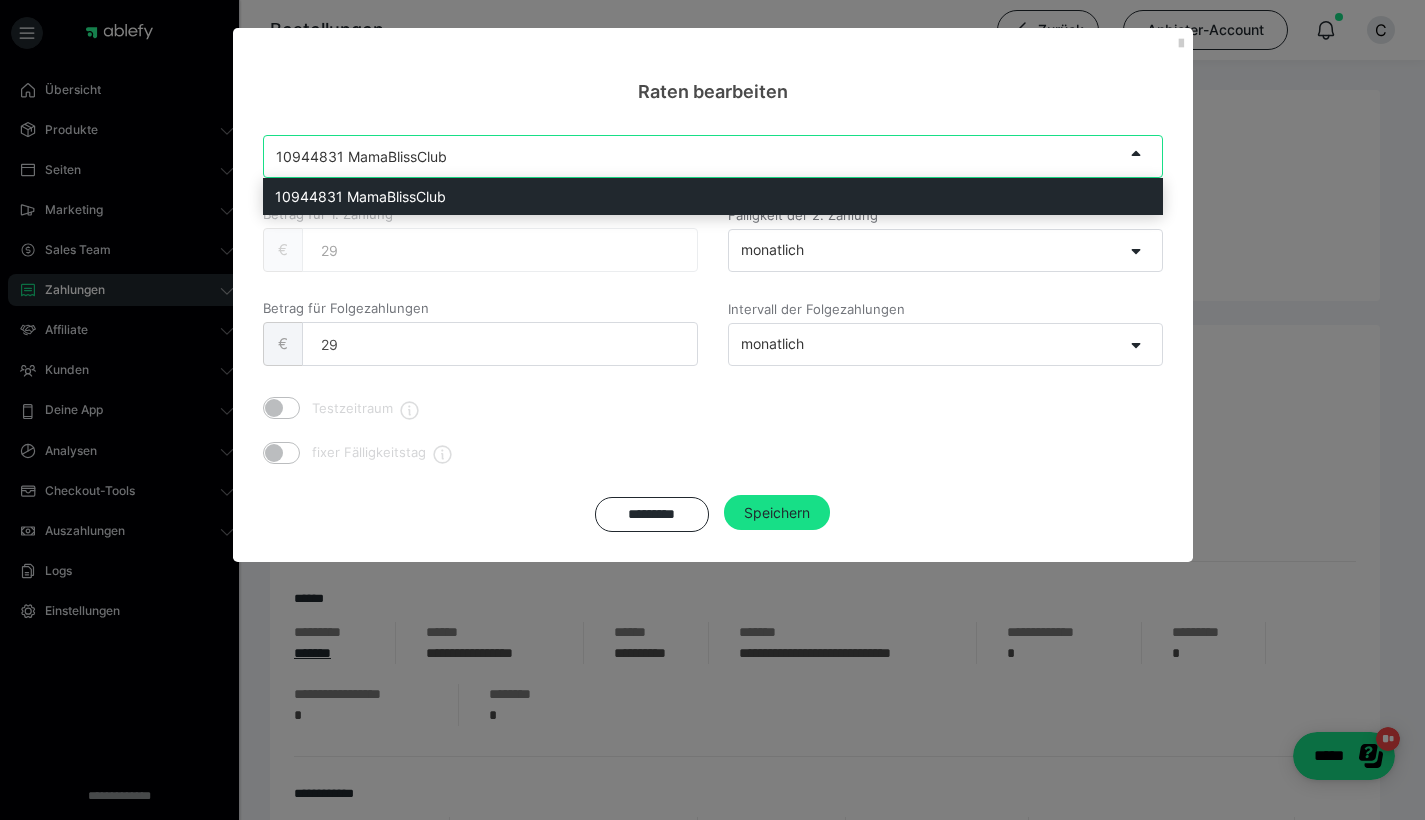 click on "10944831 MamaBlissClub" at bounding box center [693, 156] 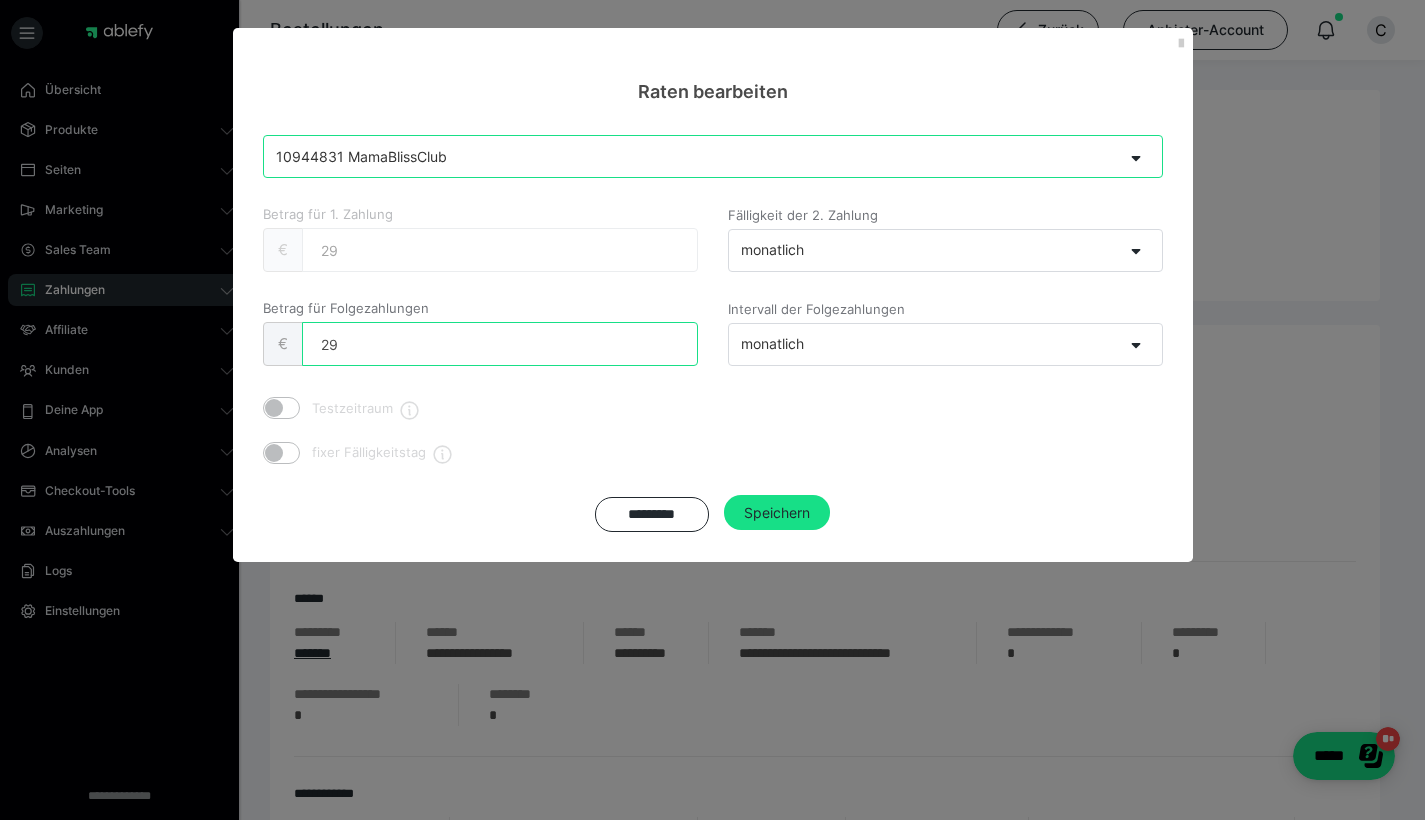 click on "29" at bounding box center (500, 344) 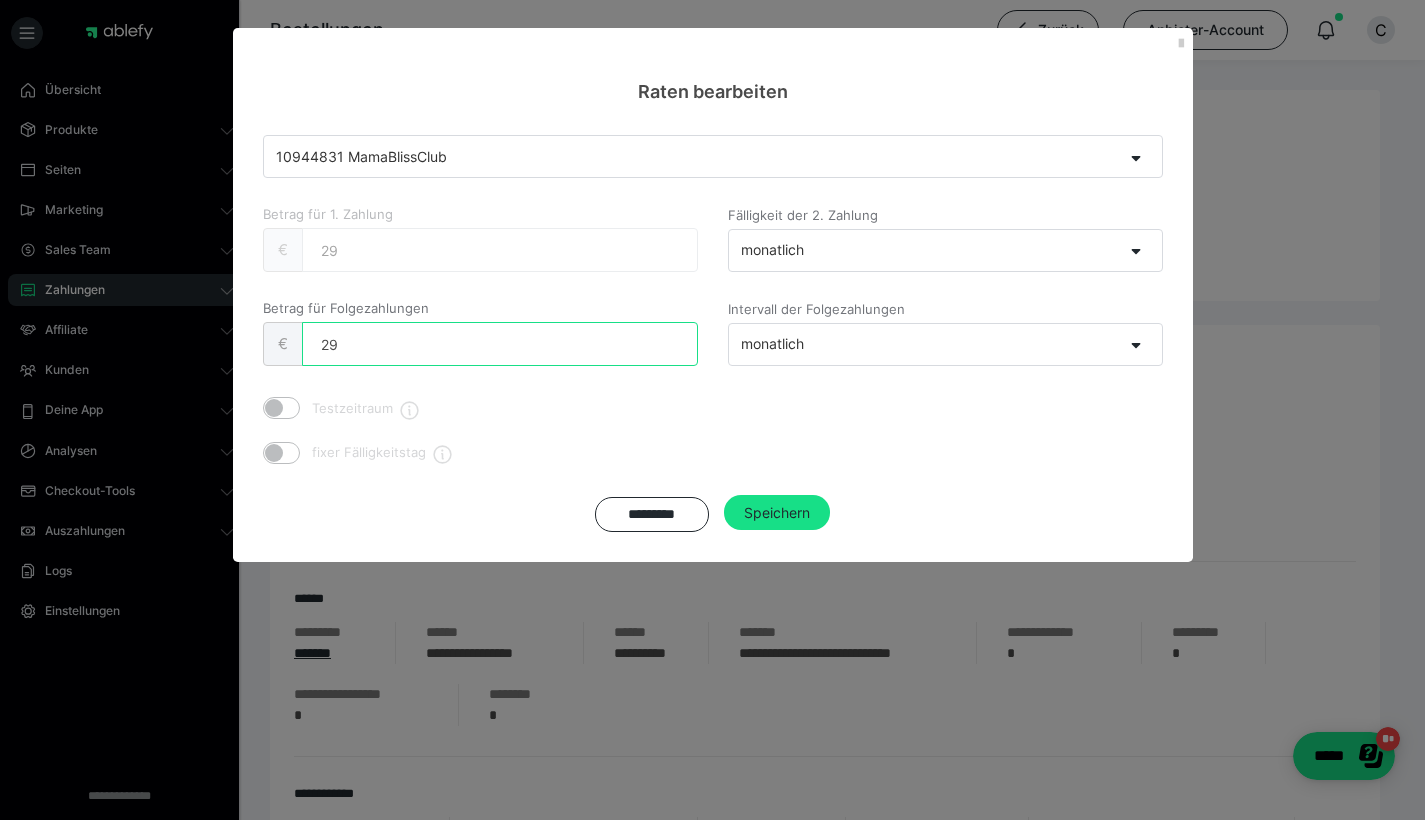 type on "2" 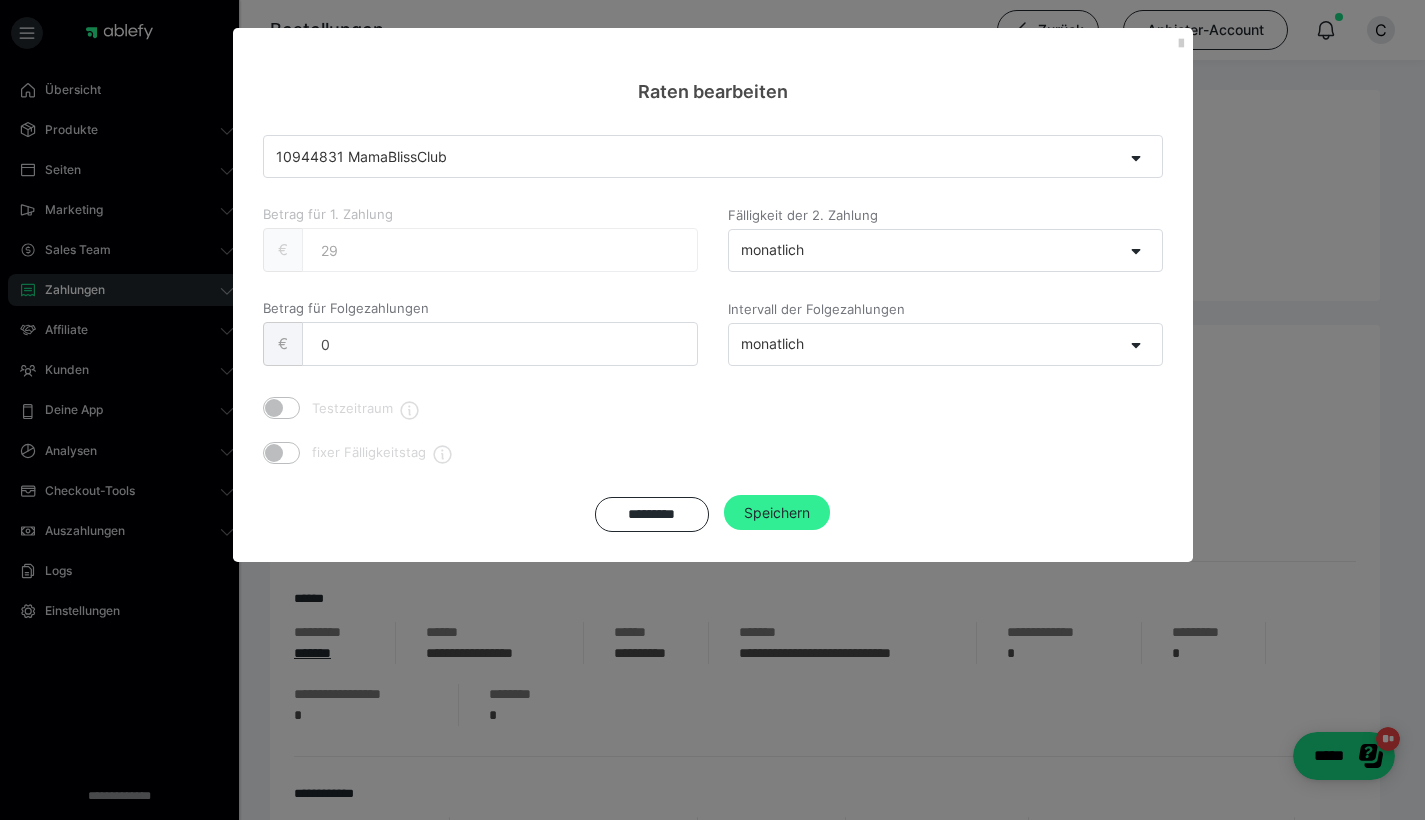 type on "1" 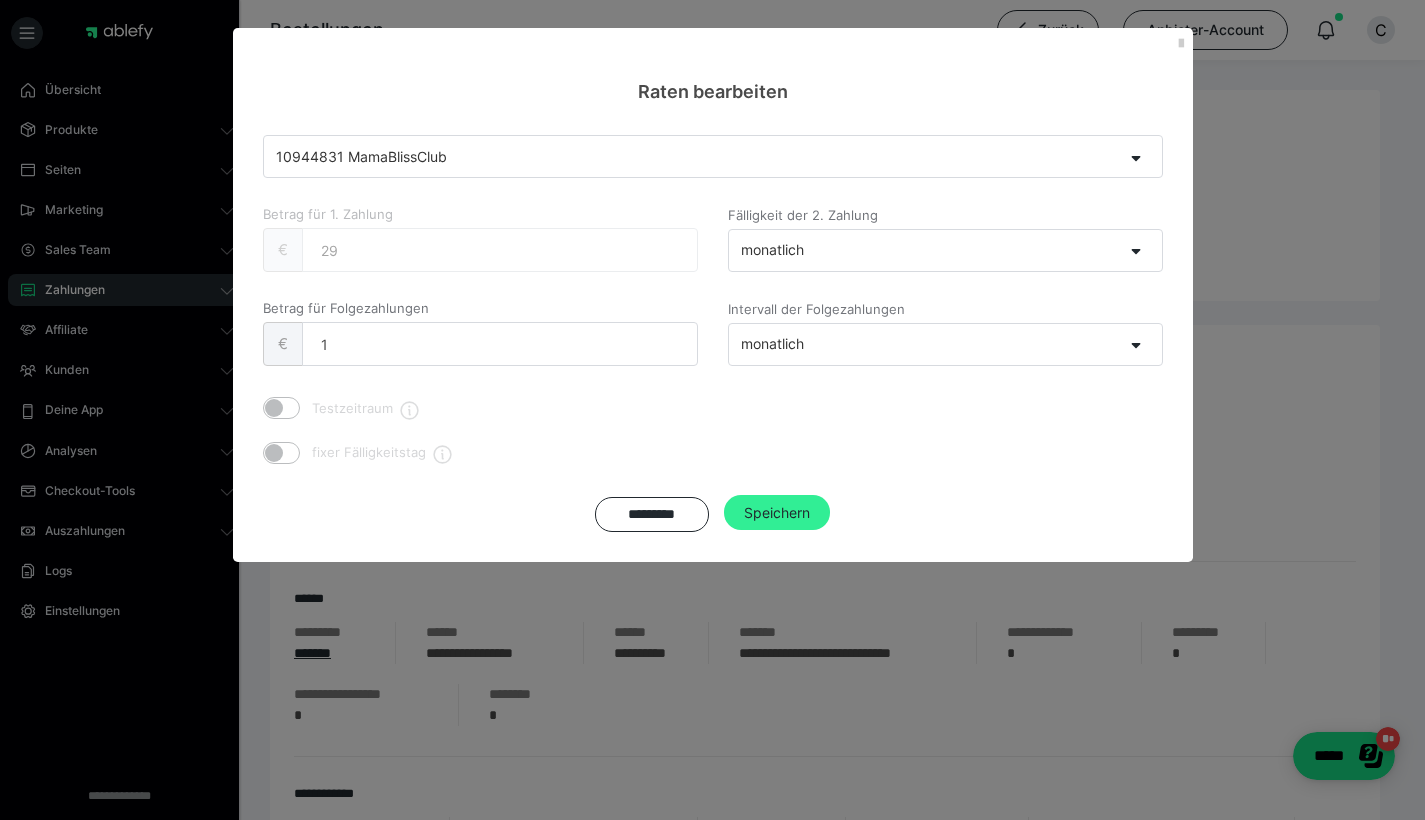 click on "Speichern" at bounding box center (777, 513) 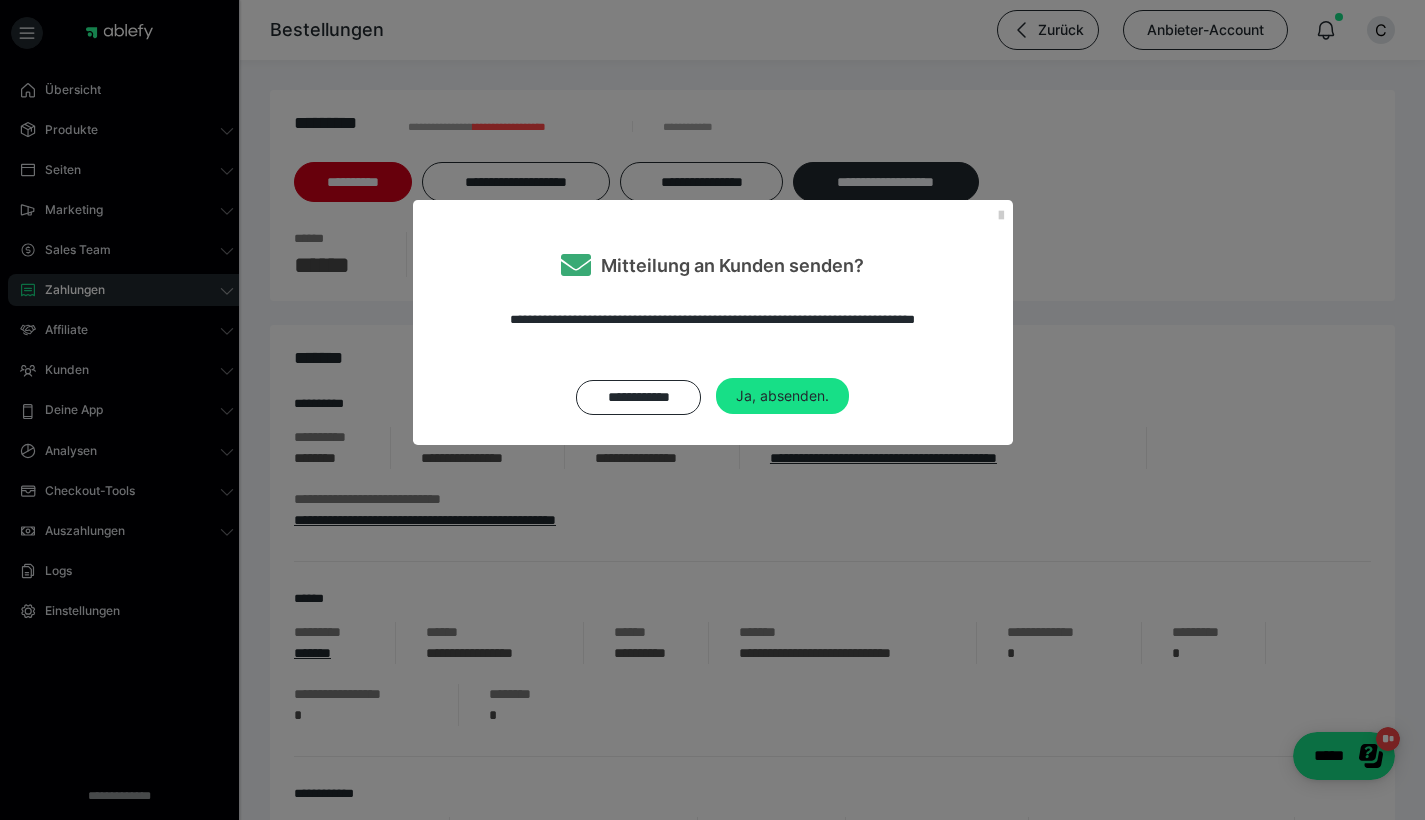 click on "Mitteilung an Kunden senden?" at bounding box center (713, 240) 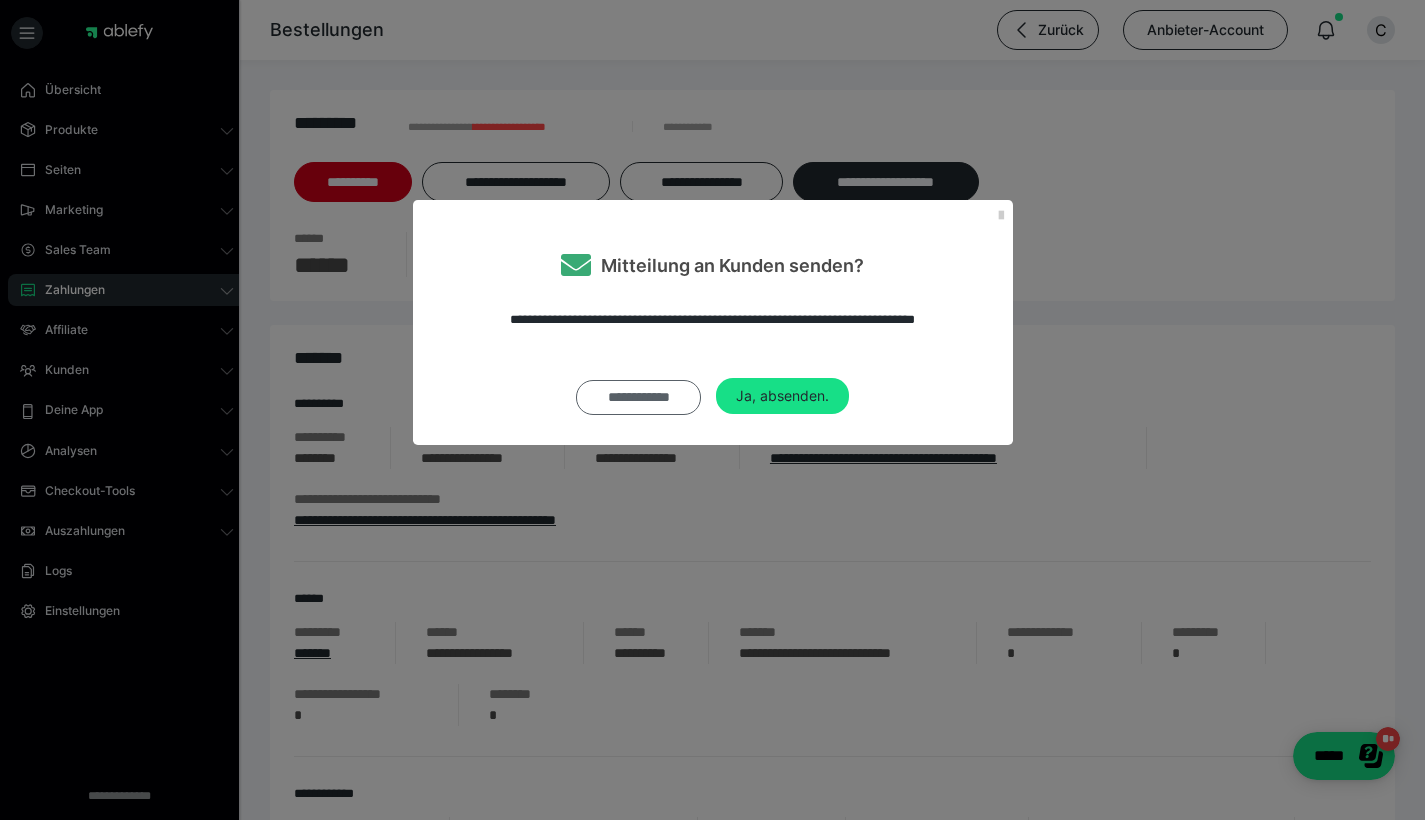 click on "**********" at bounding box center [638, 397] 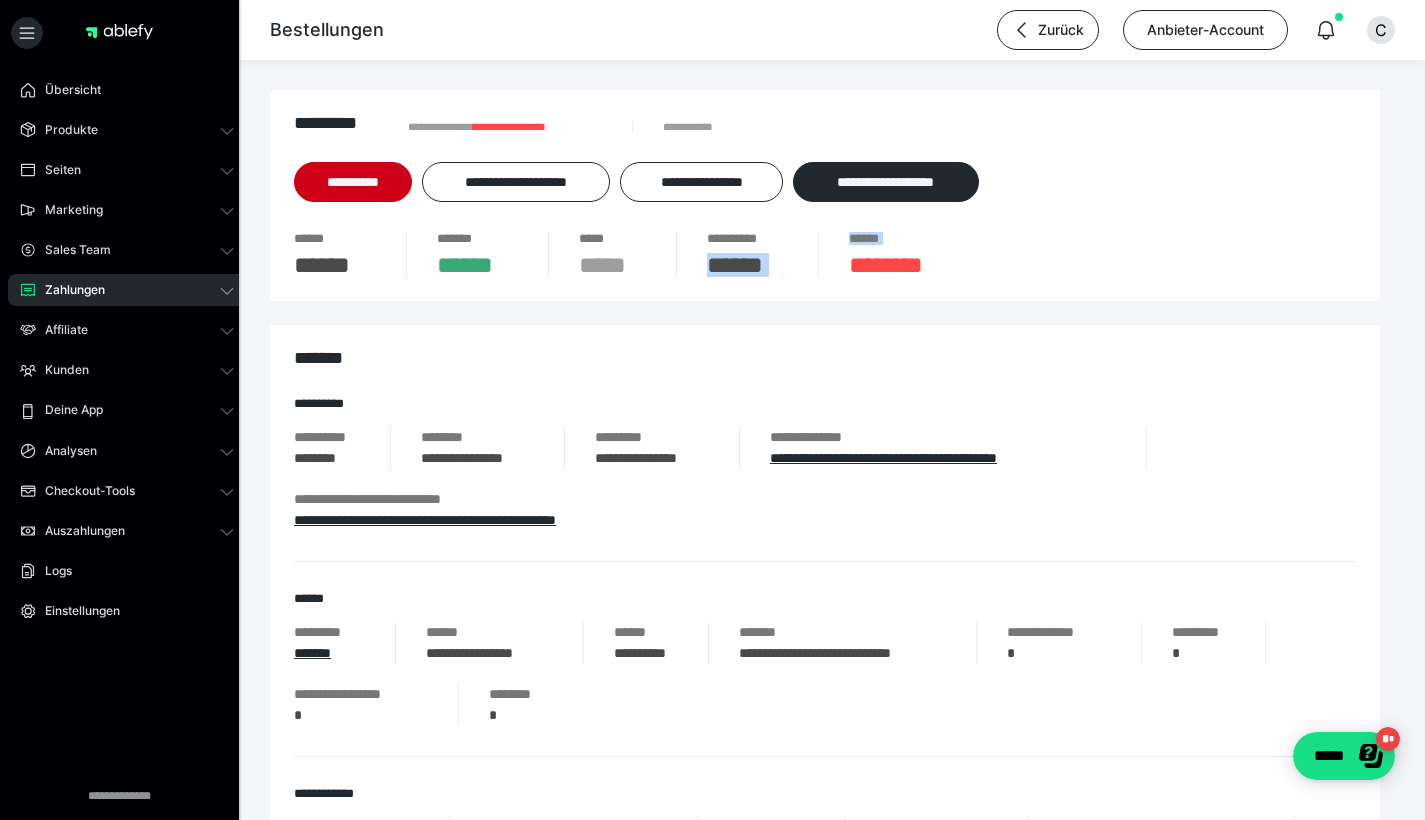 drag, startPoint x: 688, startPoint y: 259, endPoint x: 820, endPoint y: 258, distance: 132.00378 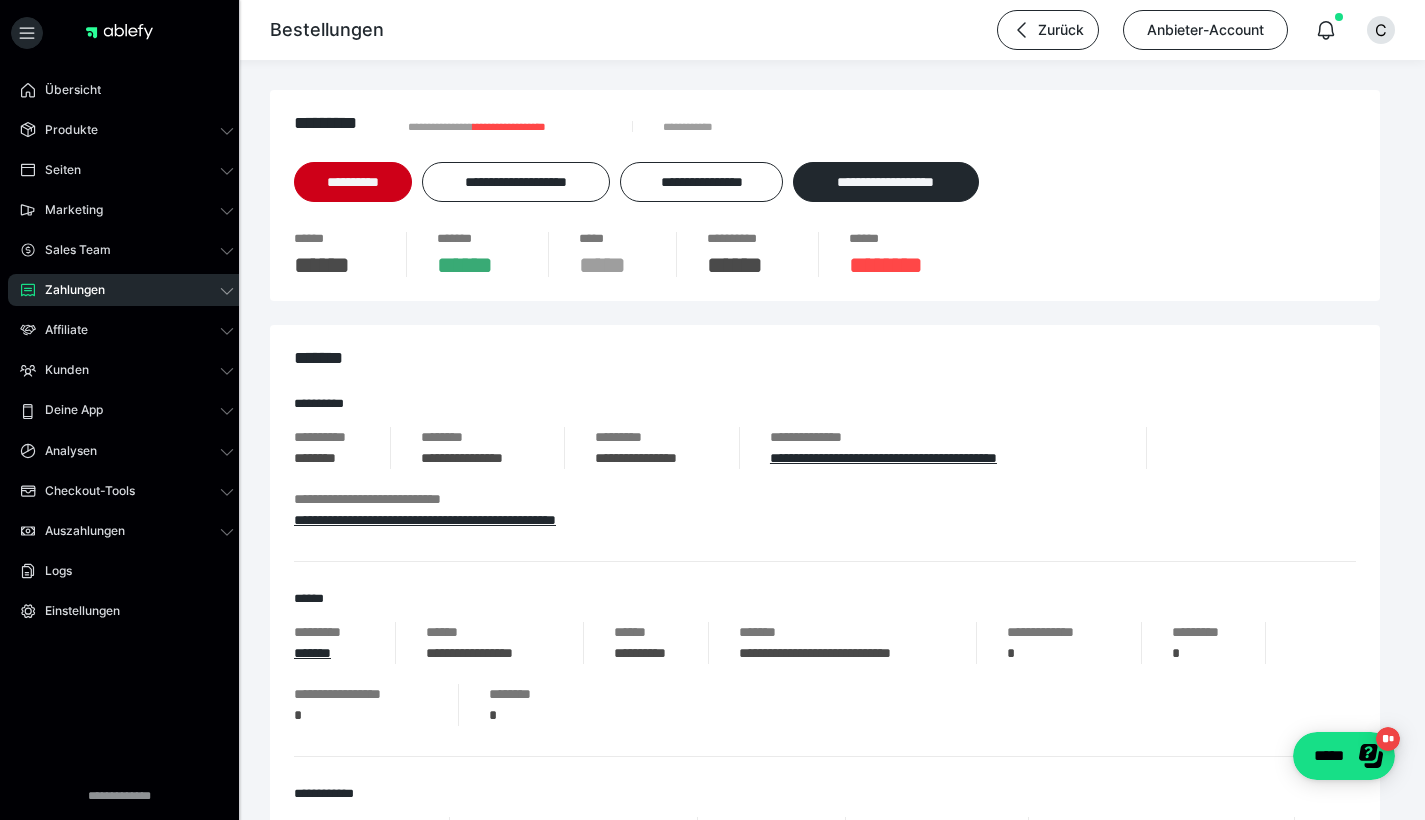 click on "**********" at bounding box center (825, 707) 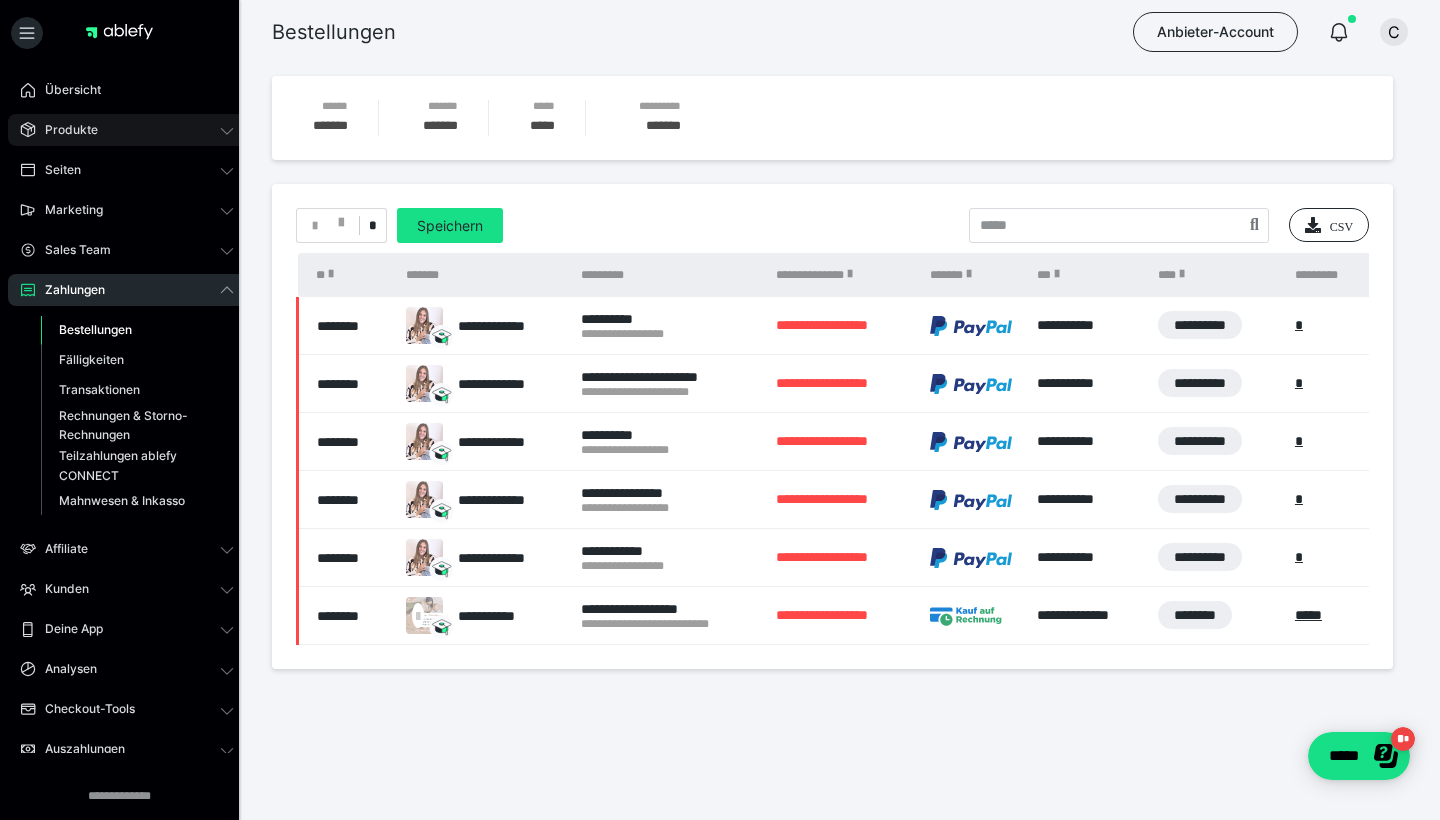 click on "Produkte" at bounding box center (127, 130) 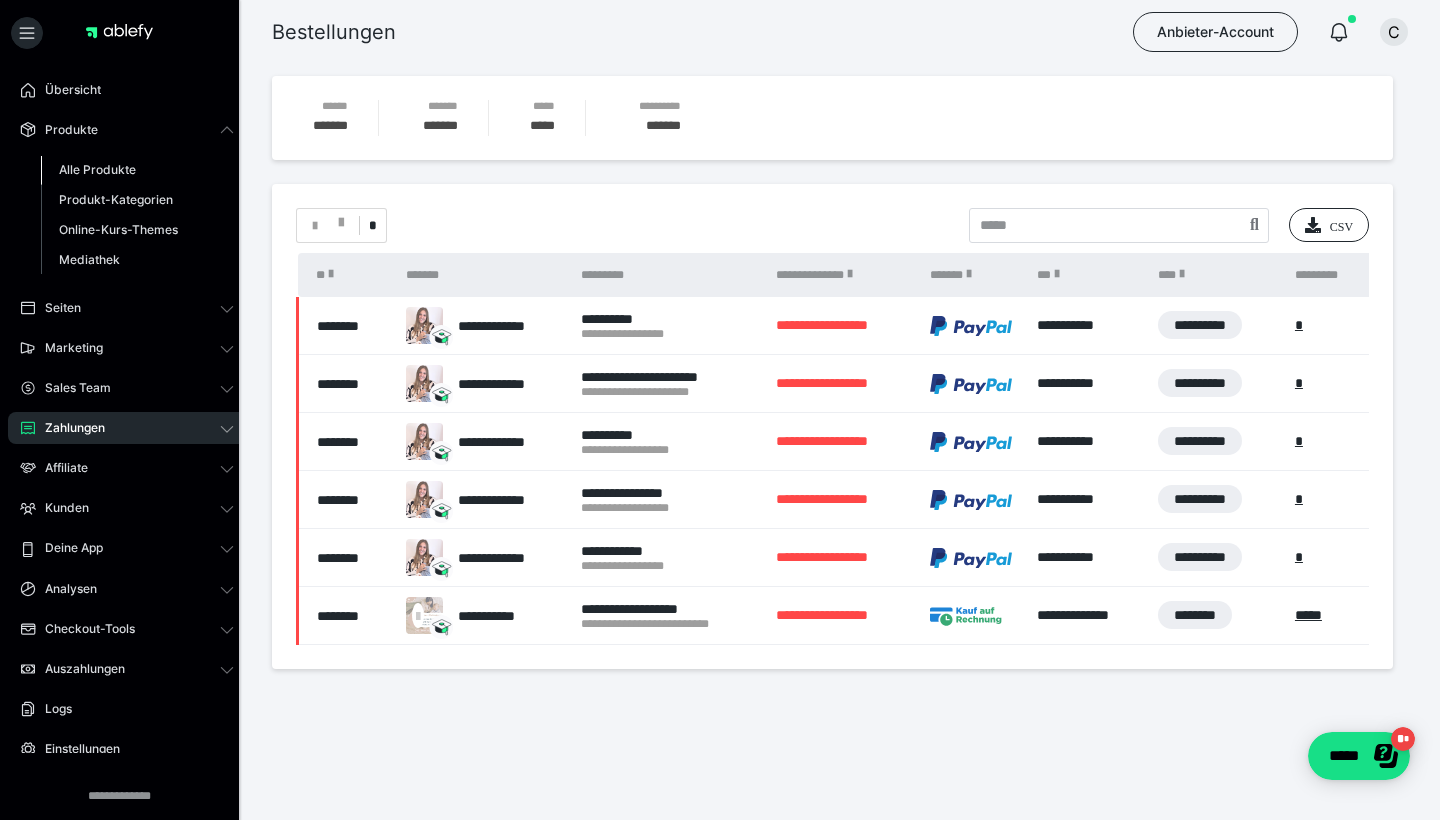 click on "Alle Produkte" at bounding box center (97, 169) 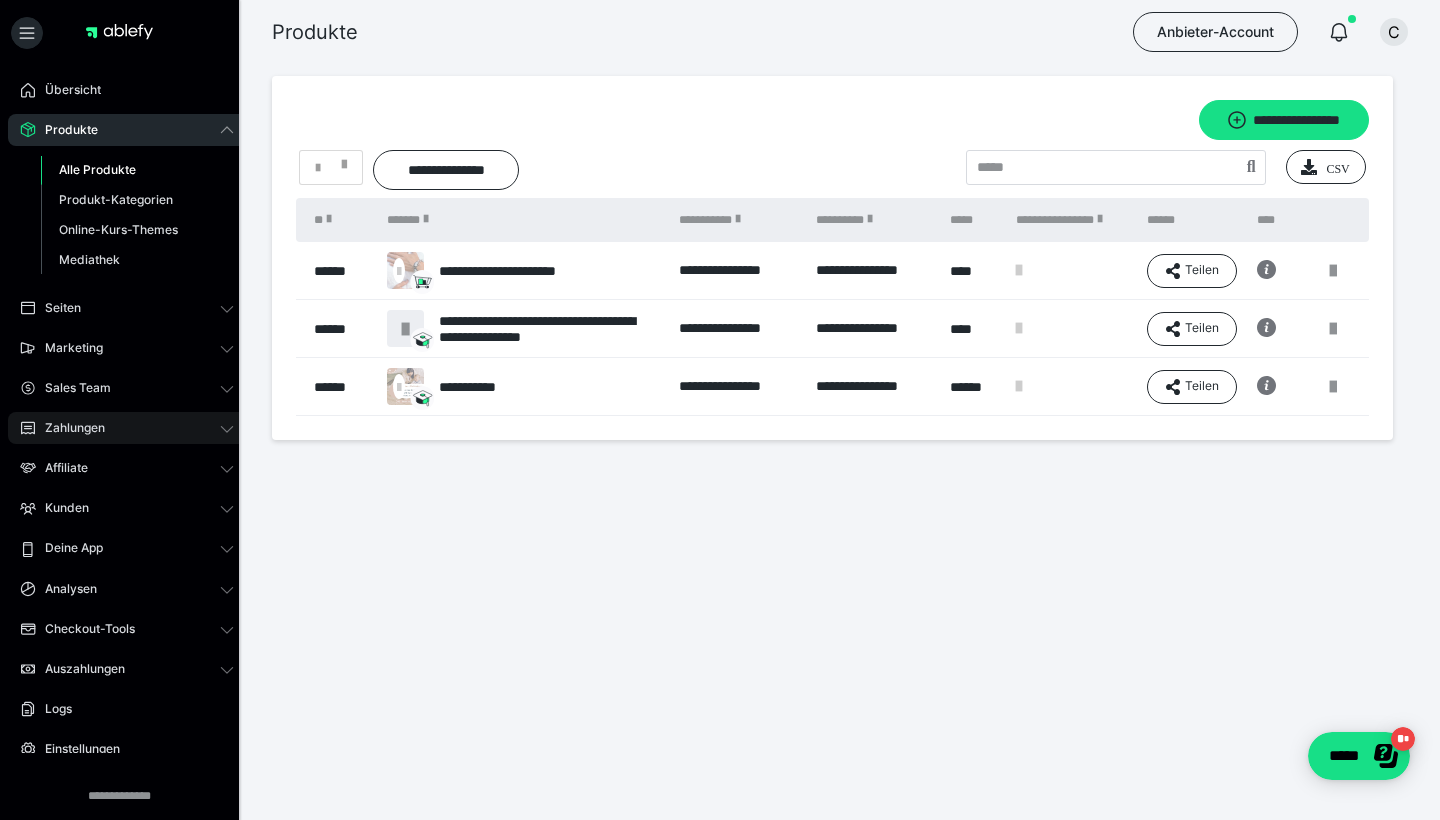 click on "Zahlungen" at bounding box center [68, 428] 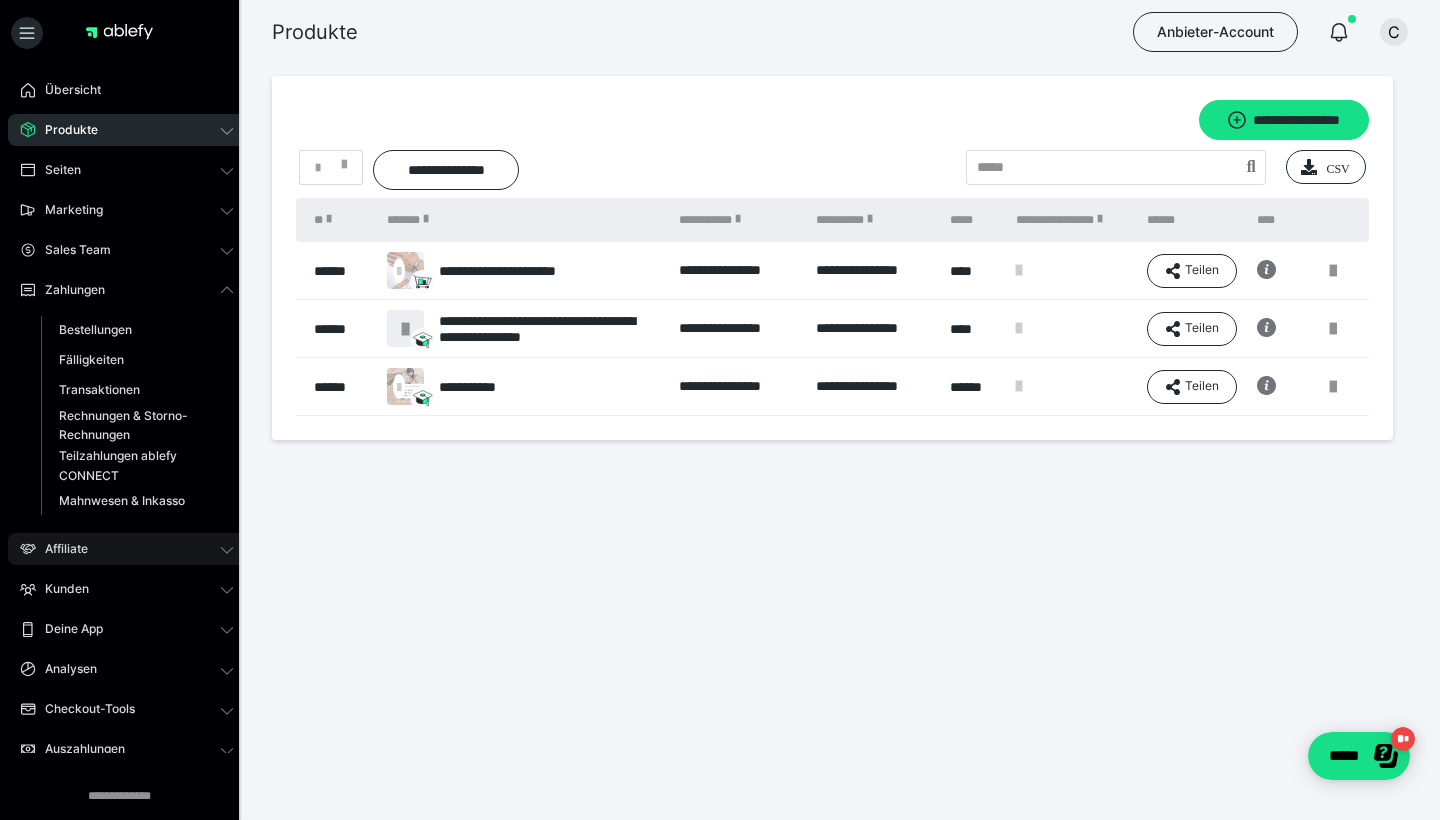click on "Affiliate" at bounding box center (127, 549) 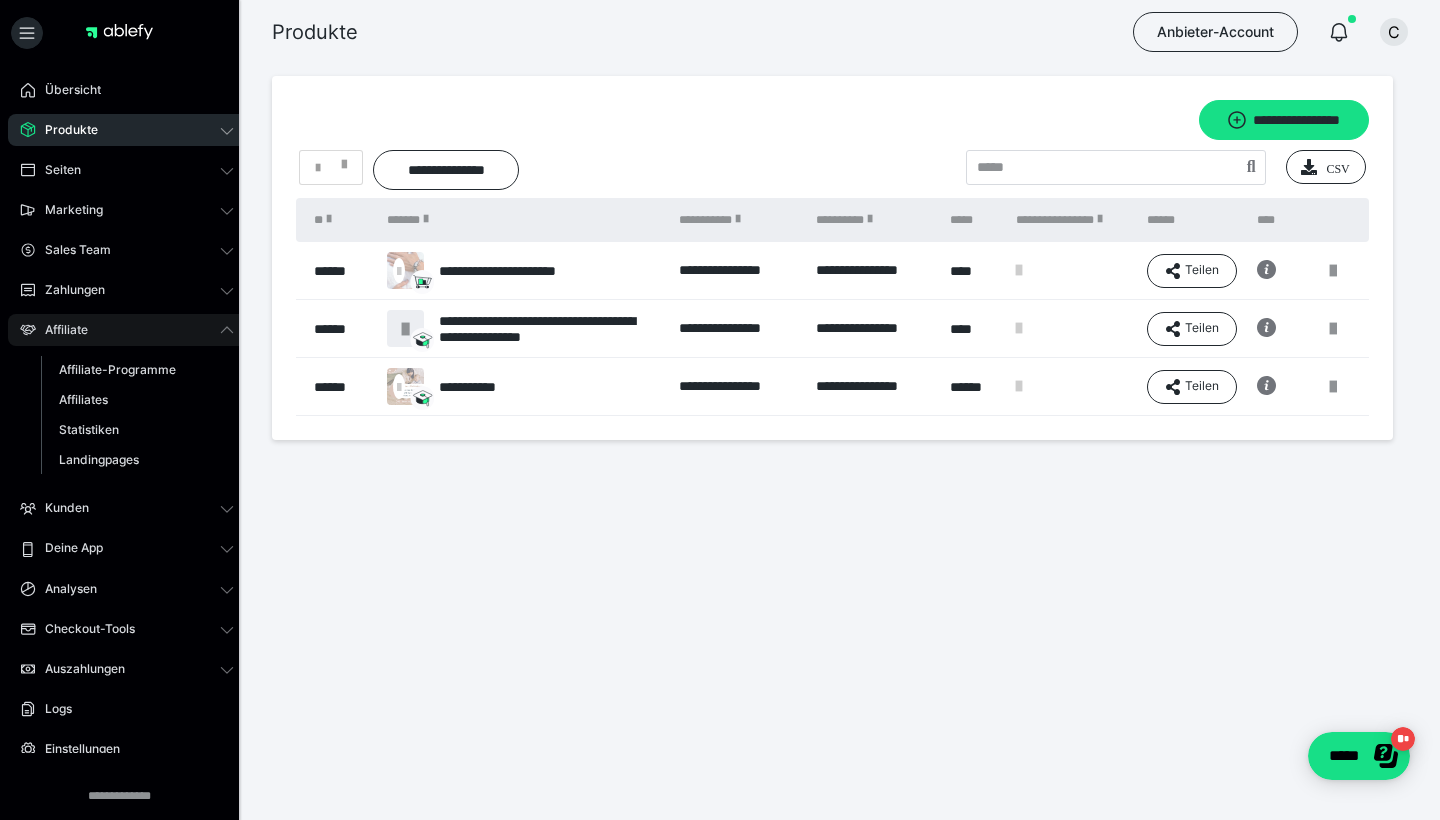 click on "Affiliate" at bounding box center [127, 330] 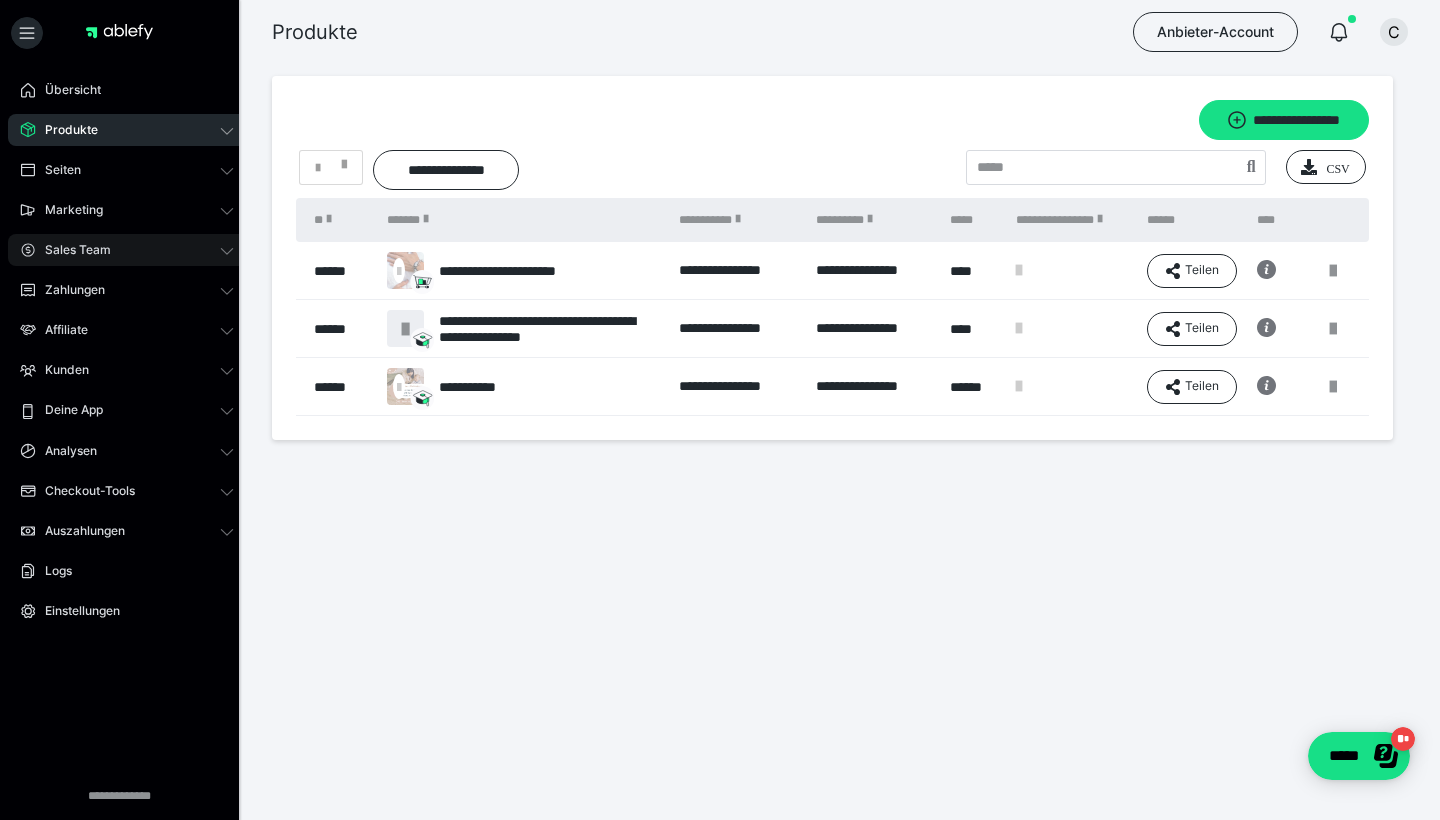 click on "Sales Team" at bounding box center (127, 250) 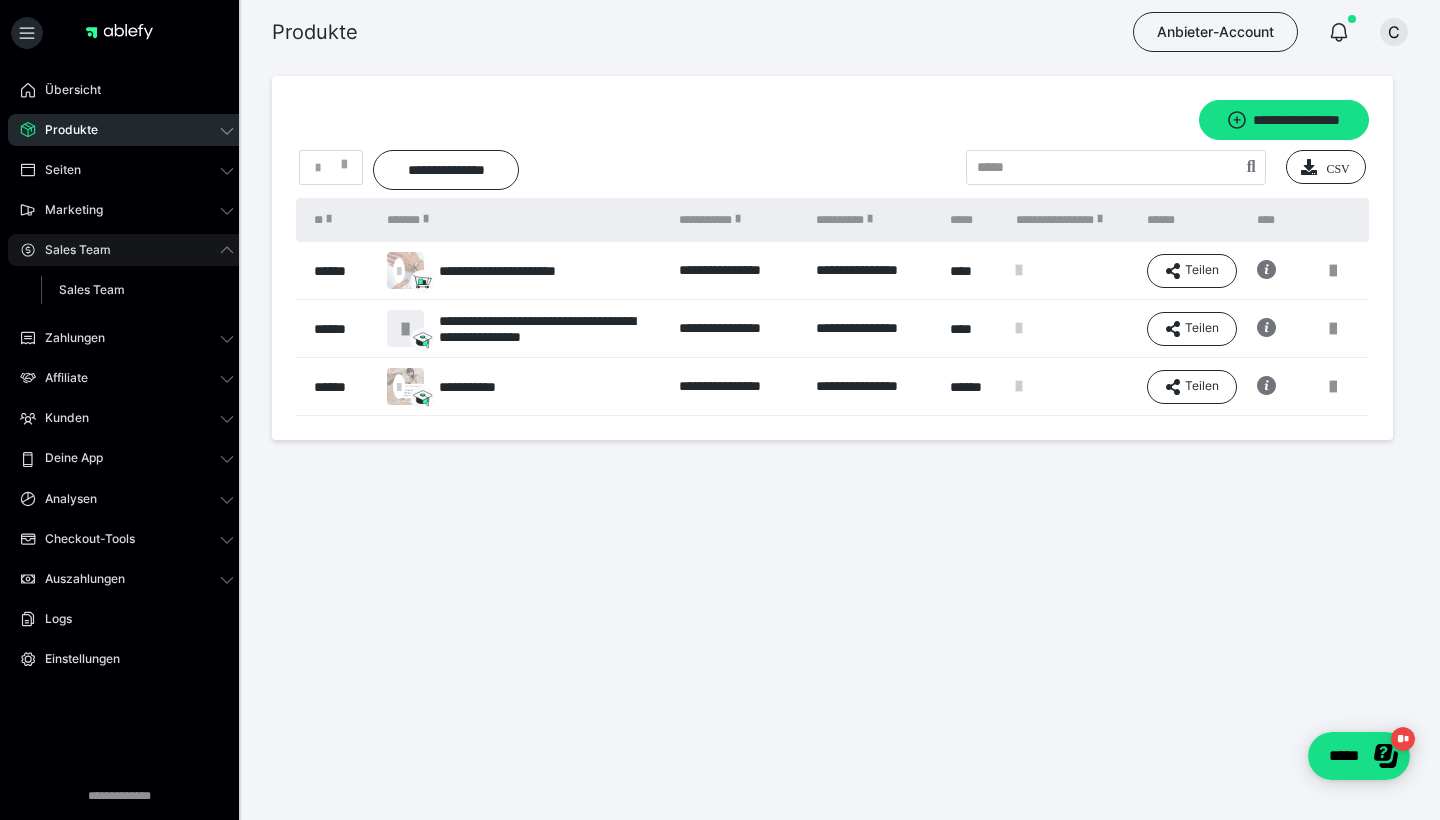 click on "Sales Team" at bounding box center (127, 250) 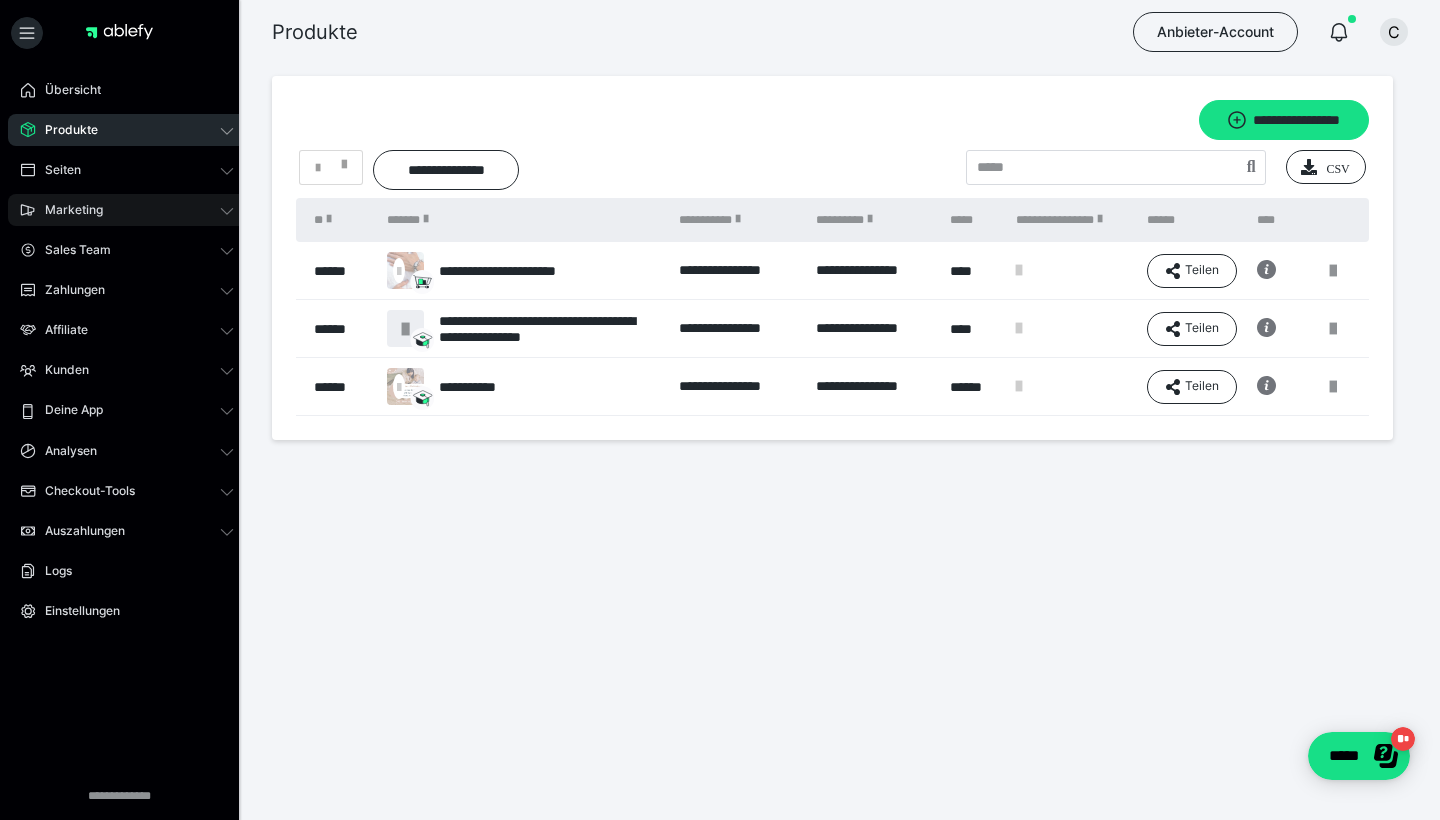 click on "Marketing" at bounding box center (127, 210) 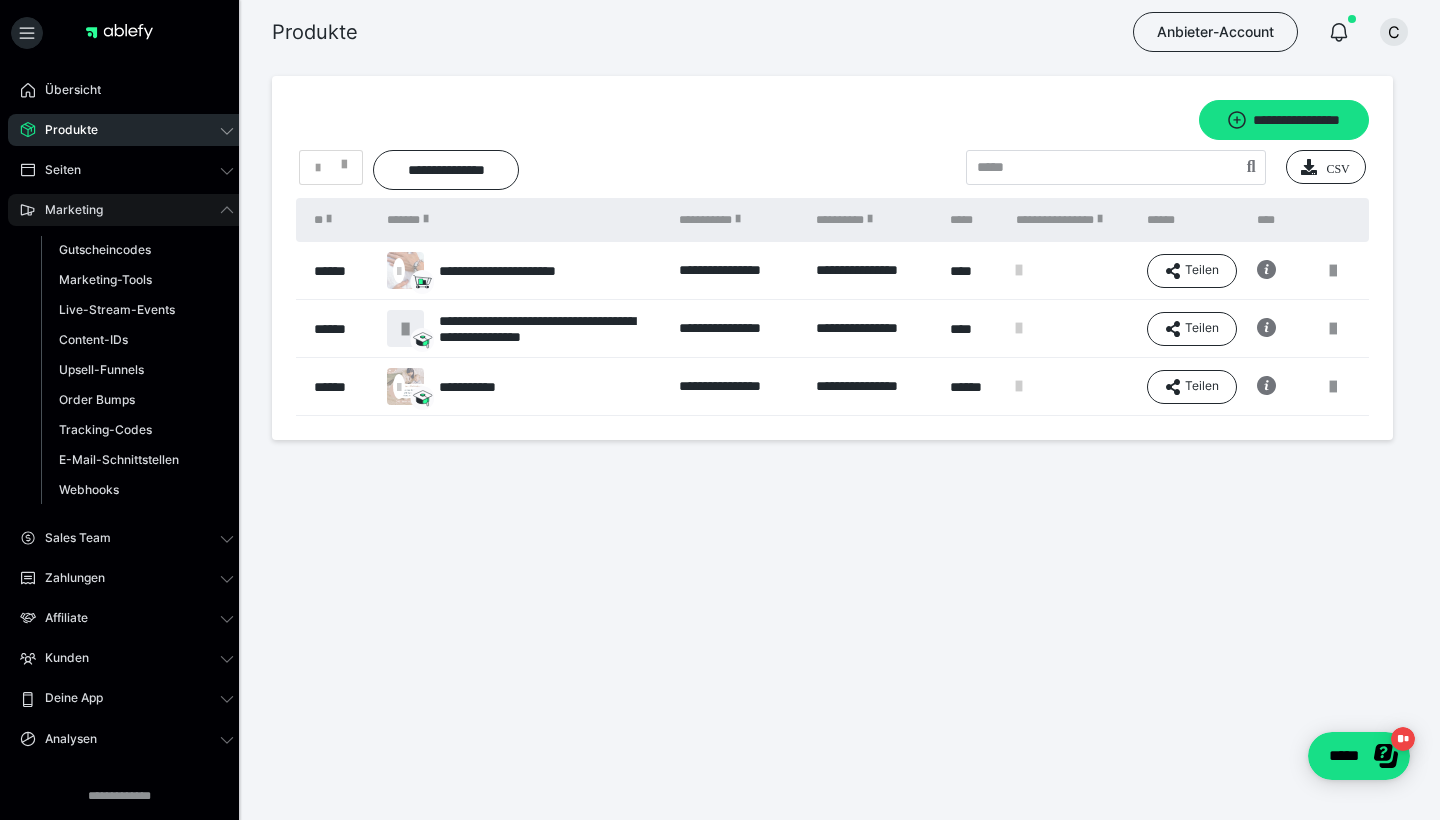 click on "Marketing" at bounding box center [127, 210] 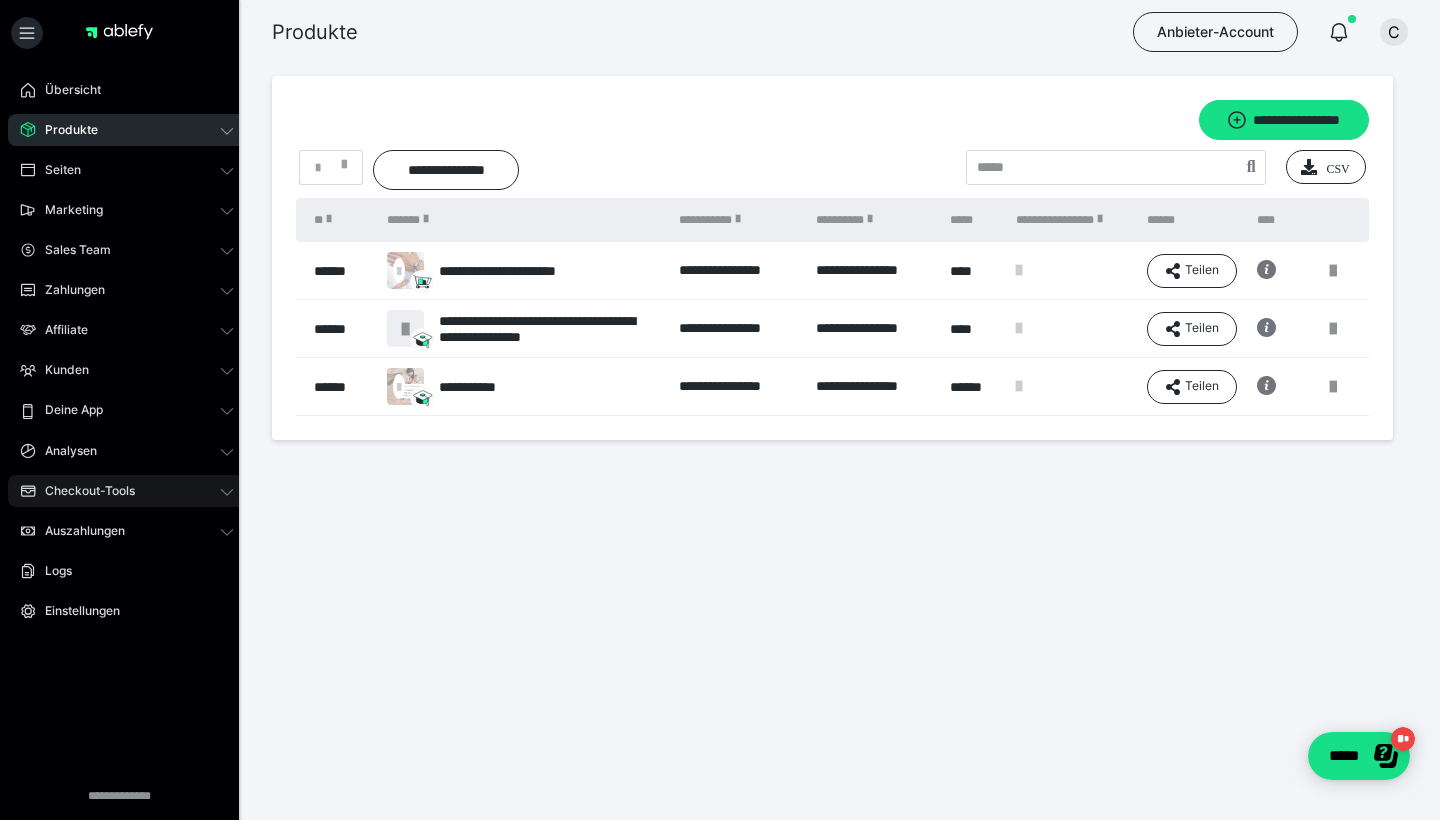 click on "Checkout-Tools" at bounding box center [127, 491] 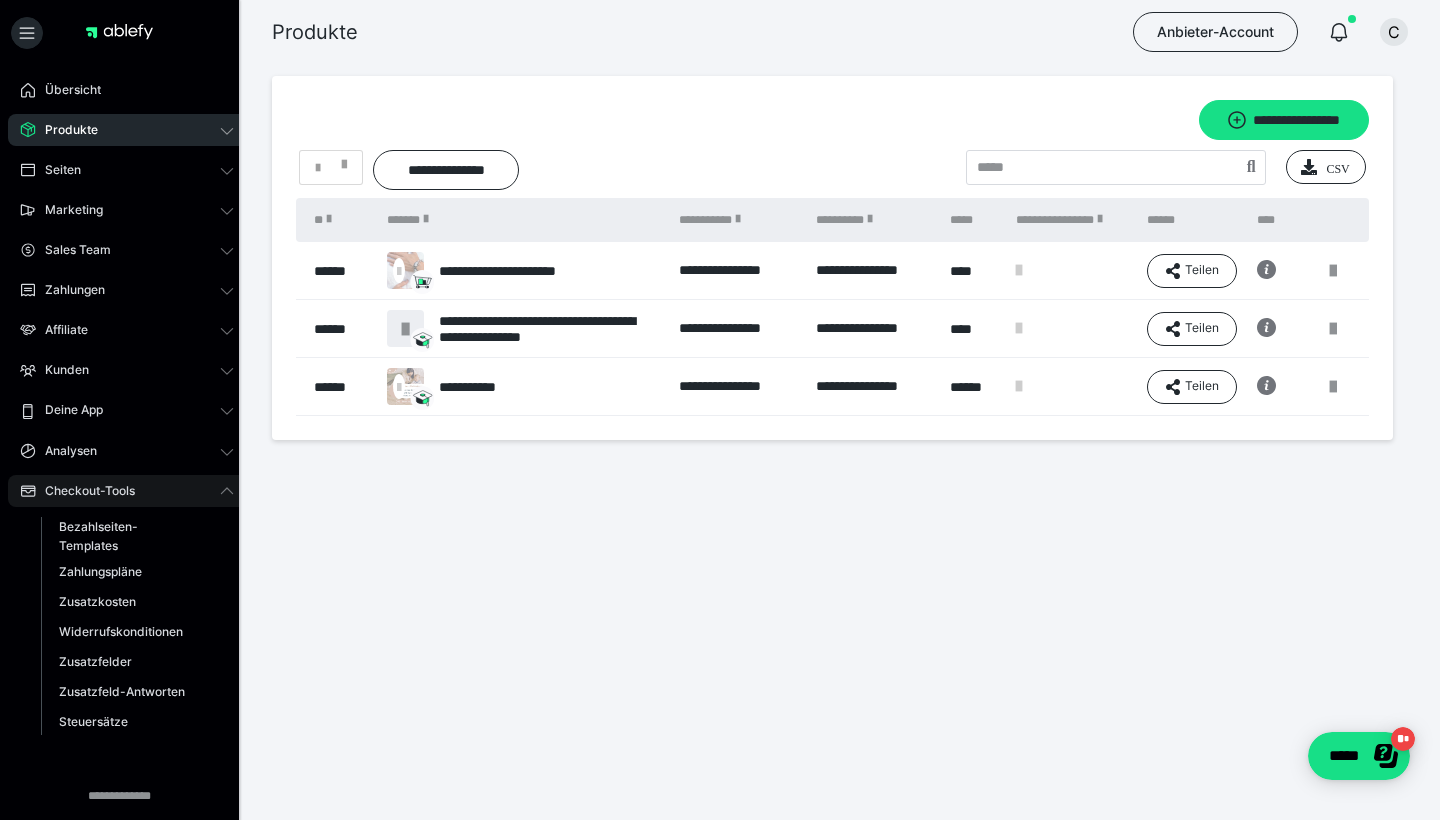 click on "Checkout-Tools" at bounding box center [127, 491] 